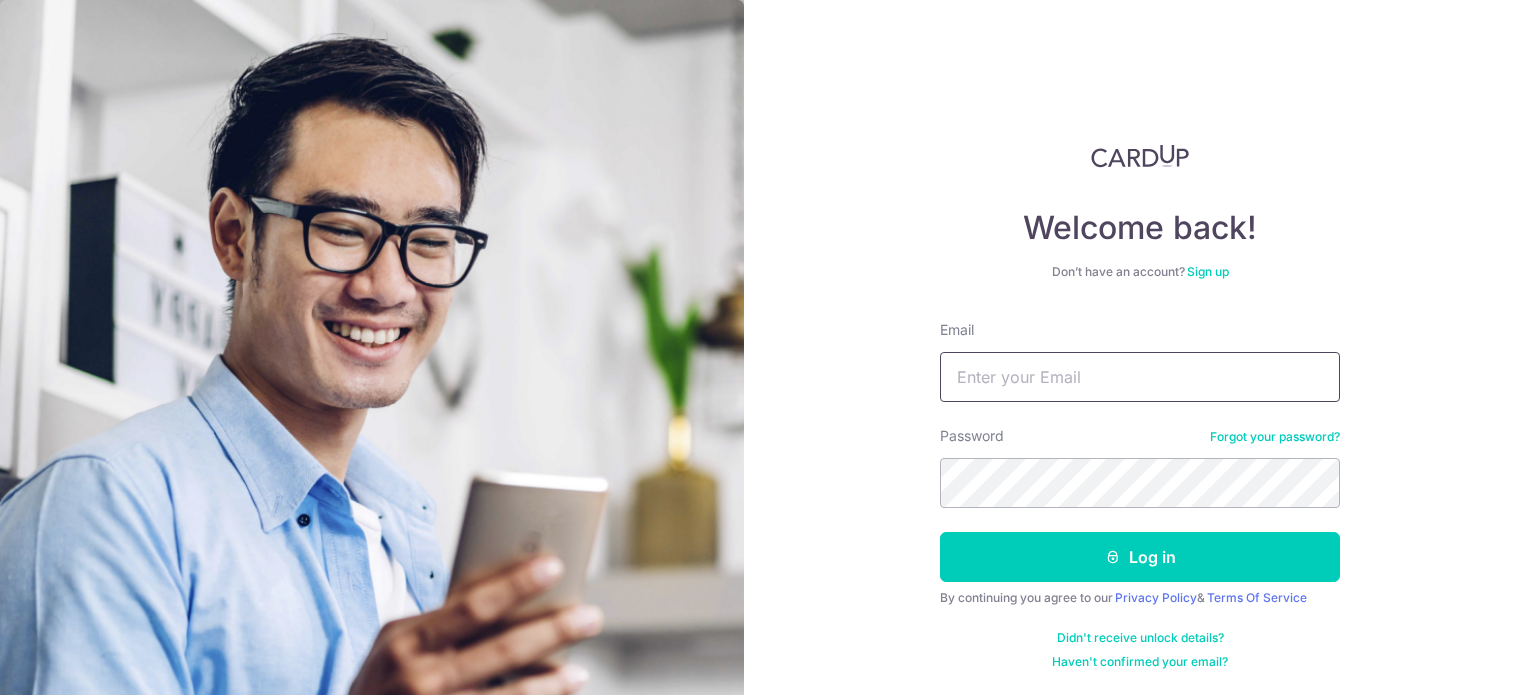 scroll, scrollTop: 0, scrollLeft: 0, axis: both 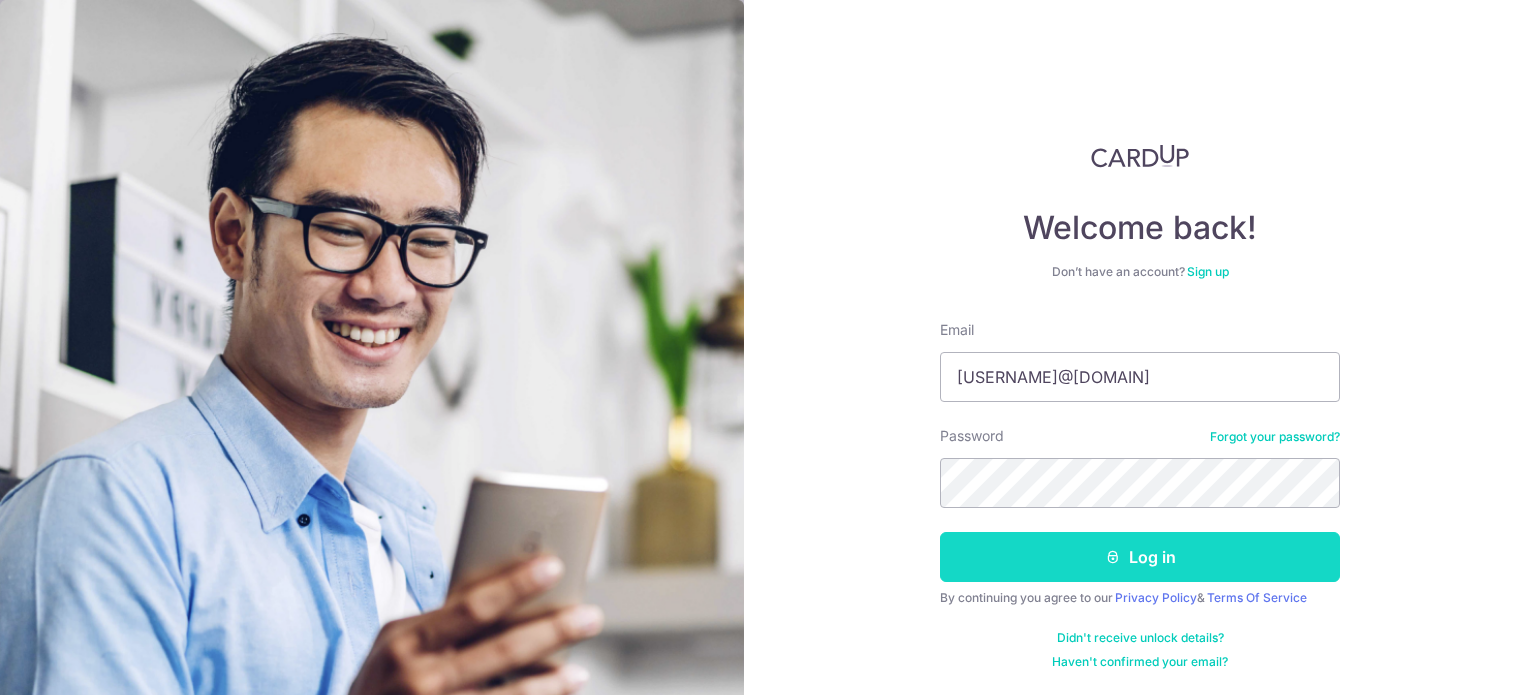 click on "Log in" at bounding box center (1140, 557) 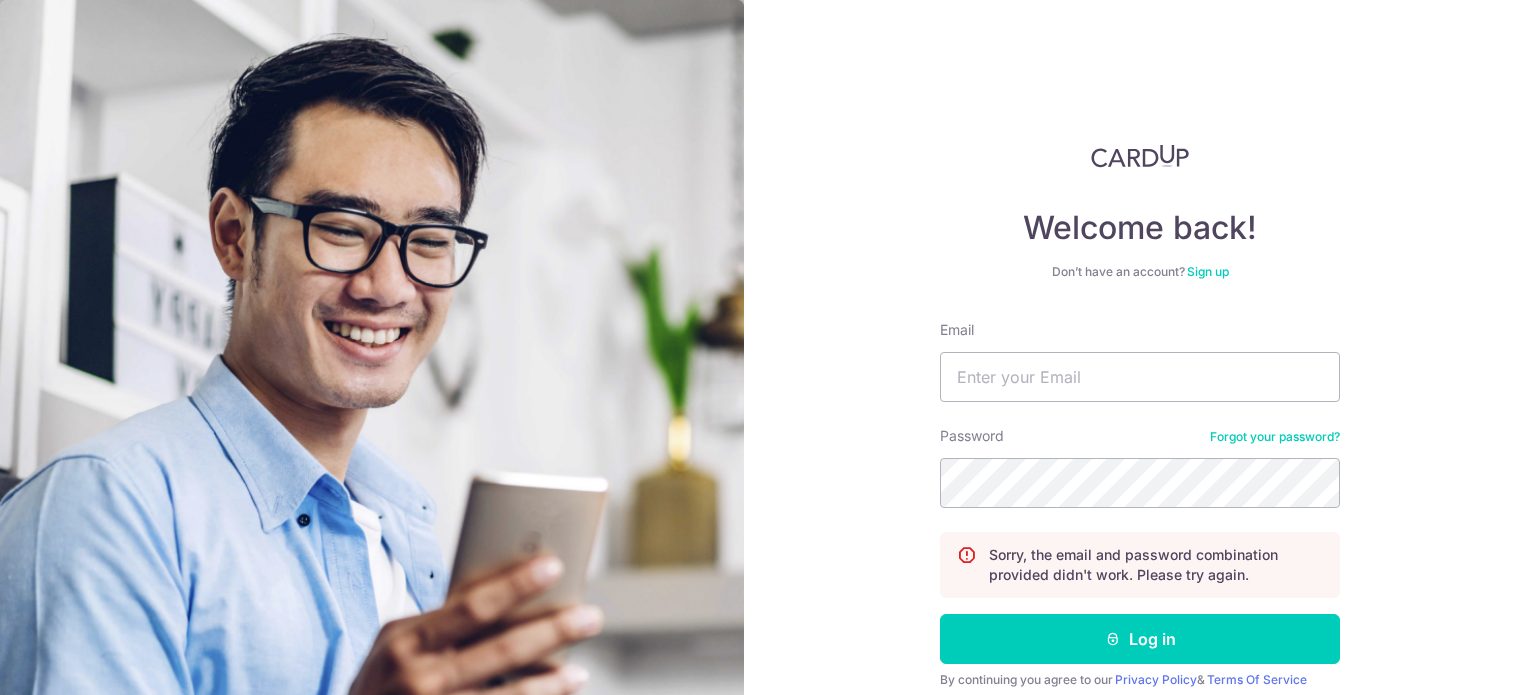 scroll, scrollTop: 0, scrollLeft: 0, axis: both 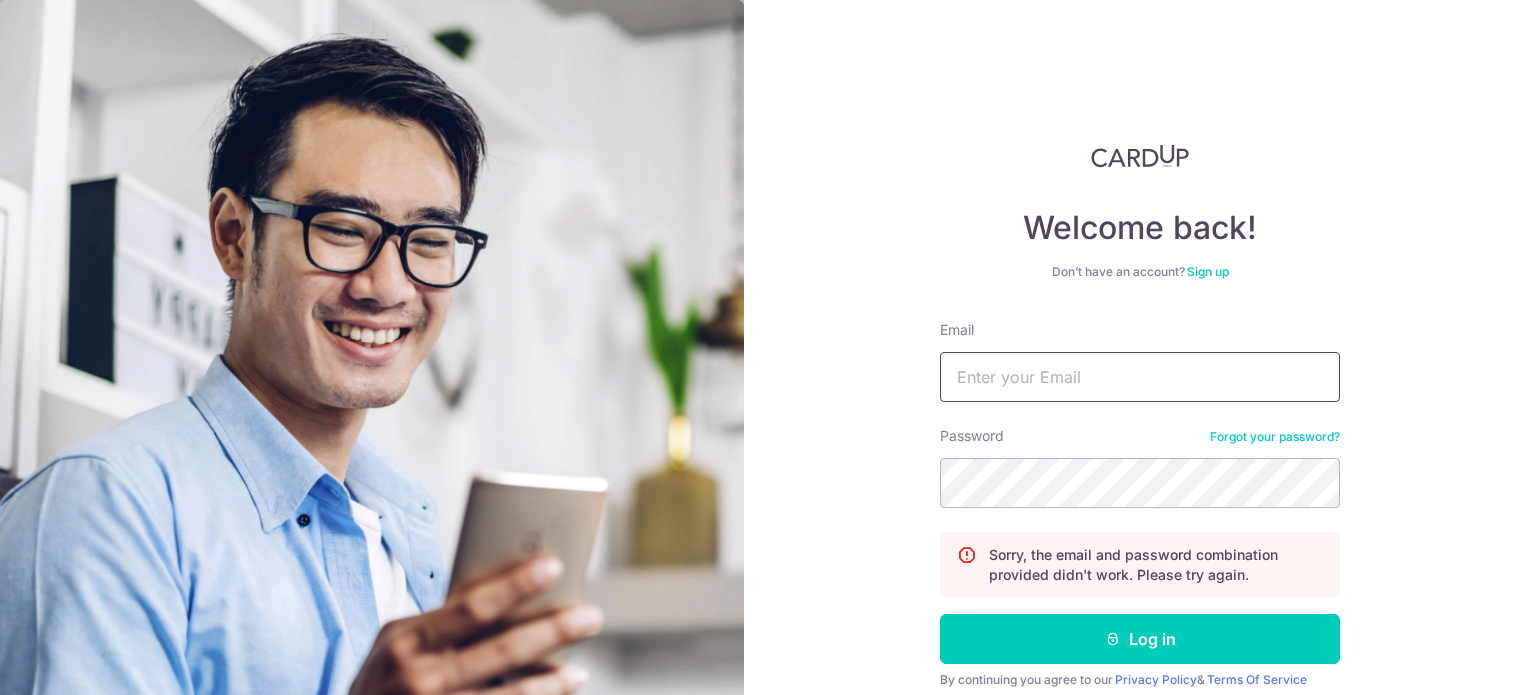 click on "Email" at bounding box center [1140, 377] 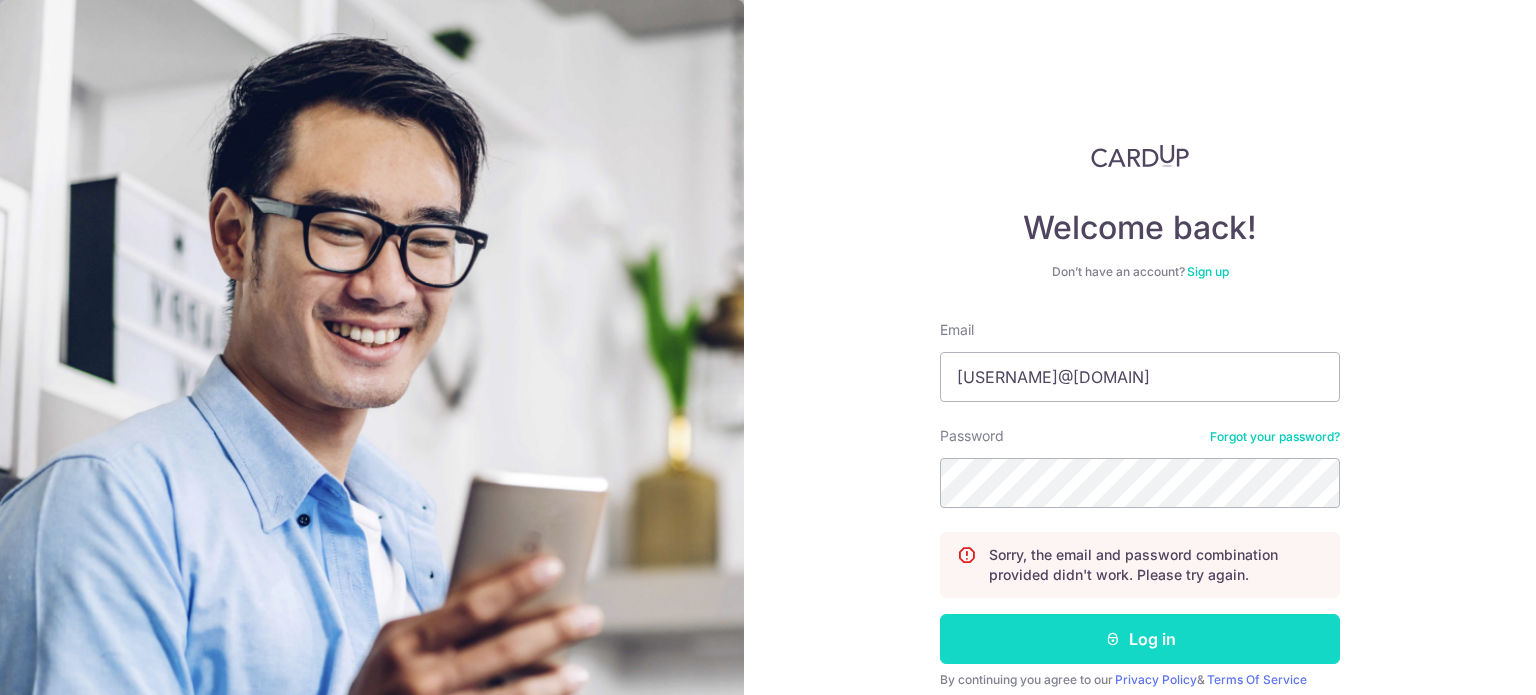 click on "Log in" at bounding box center (1140, 639) 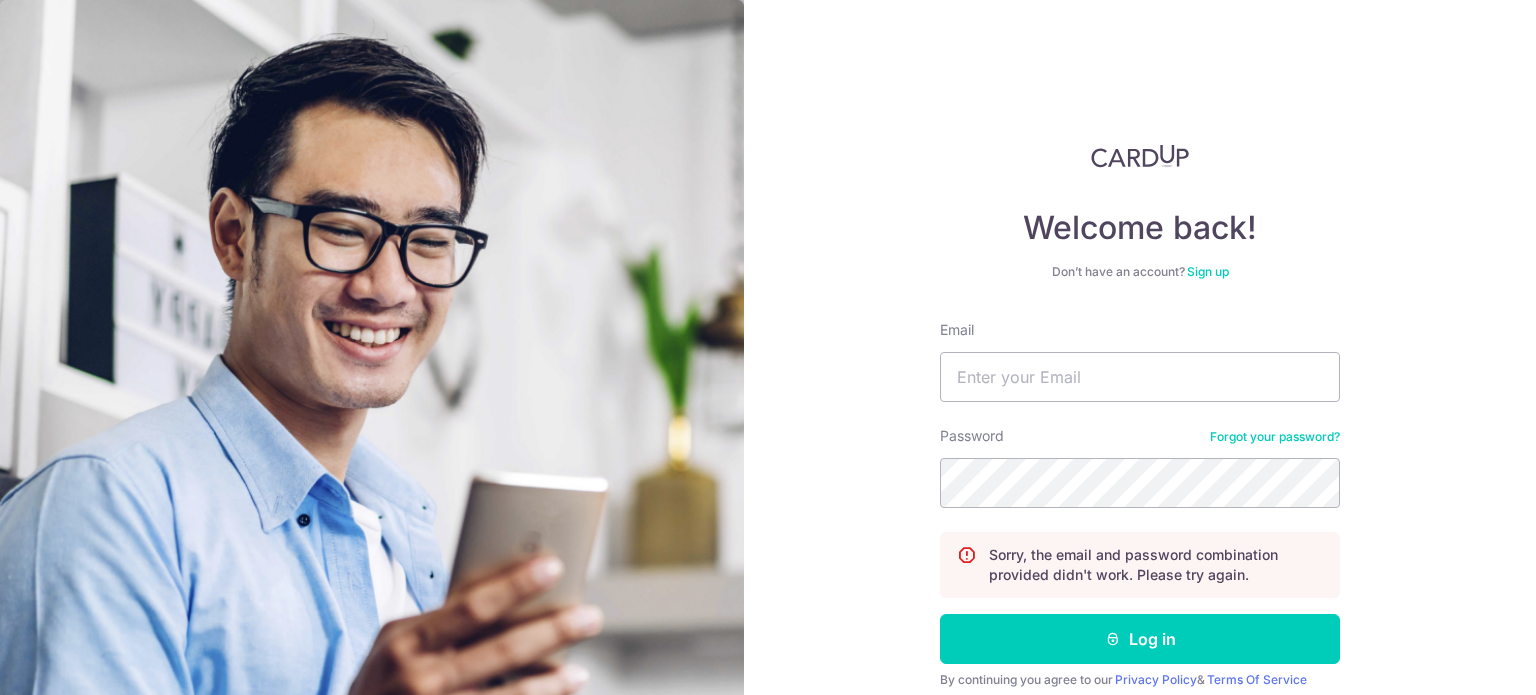 scroll, scrollTop: 0, scrollLeft: 0, axis: both 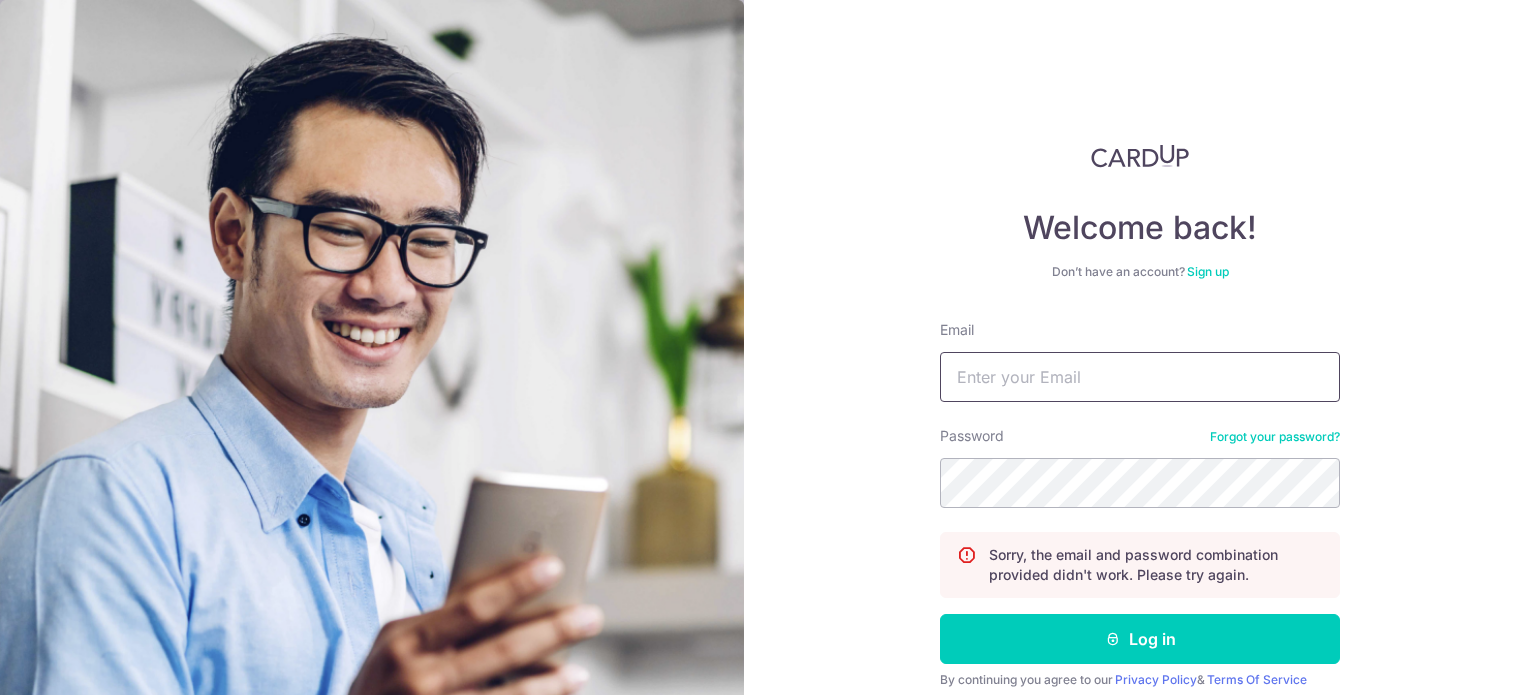 click on "Email" at bounding box center [1140, 377] 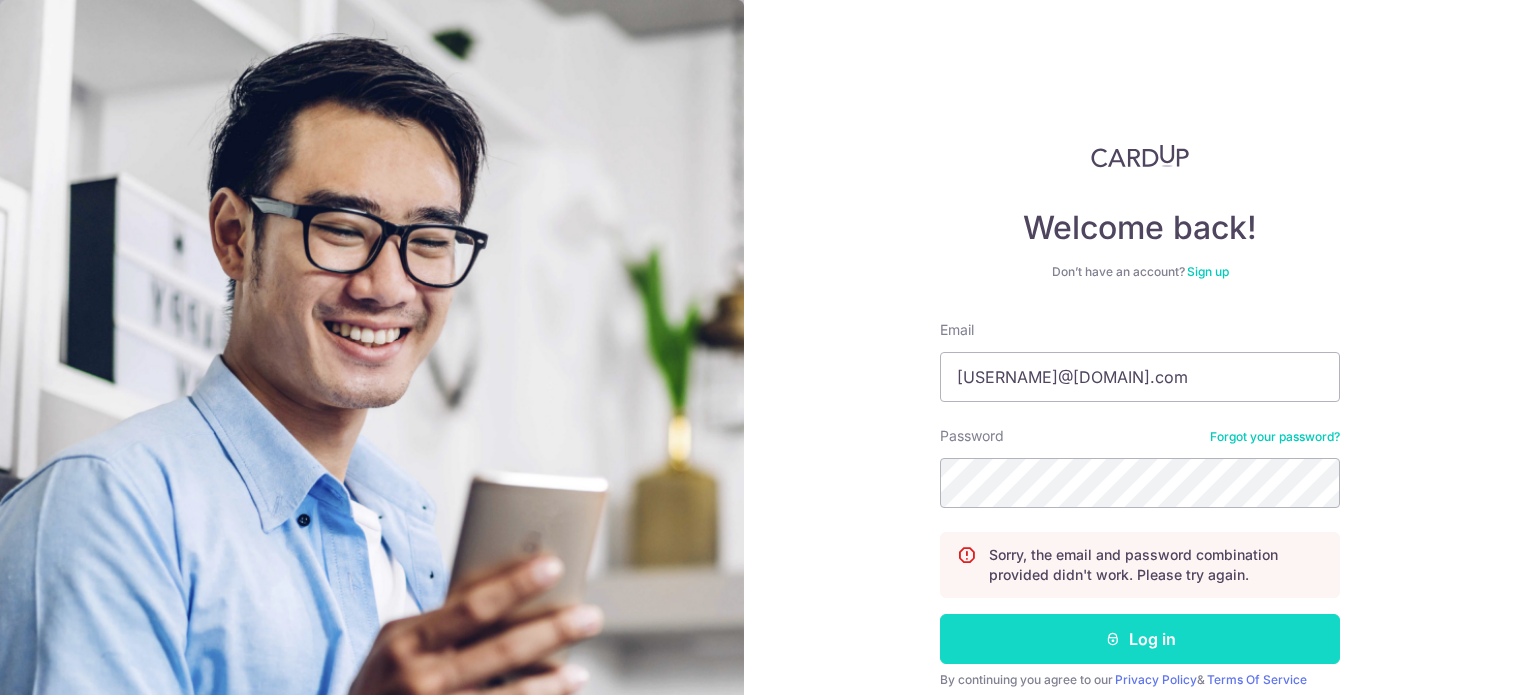 click on "Log in" at bounding box center [1140, 639] 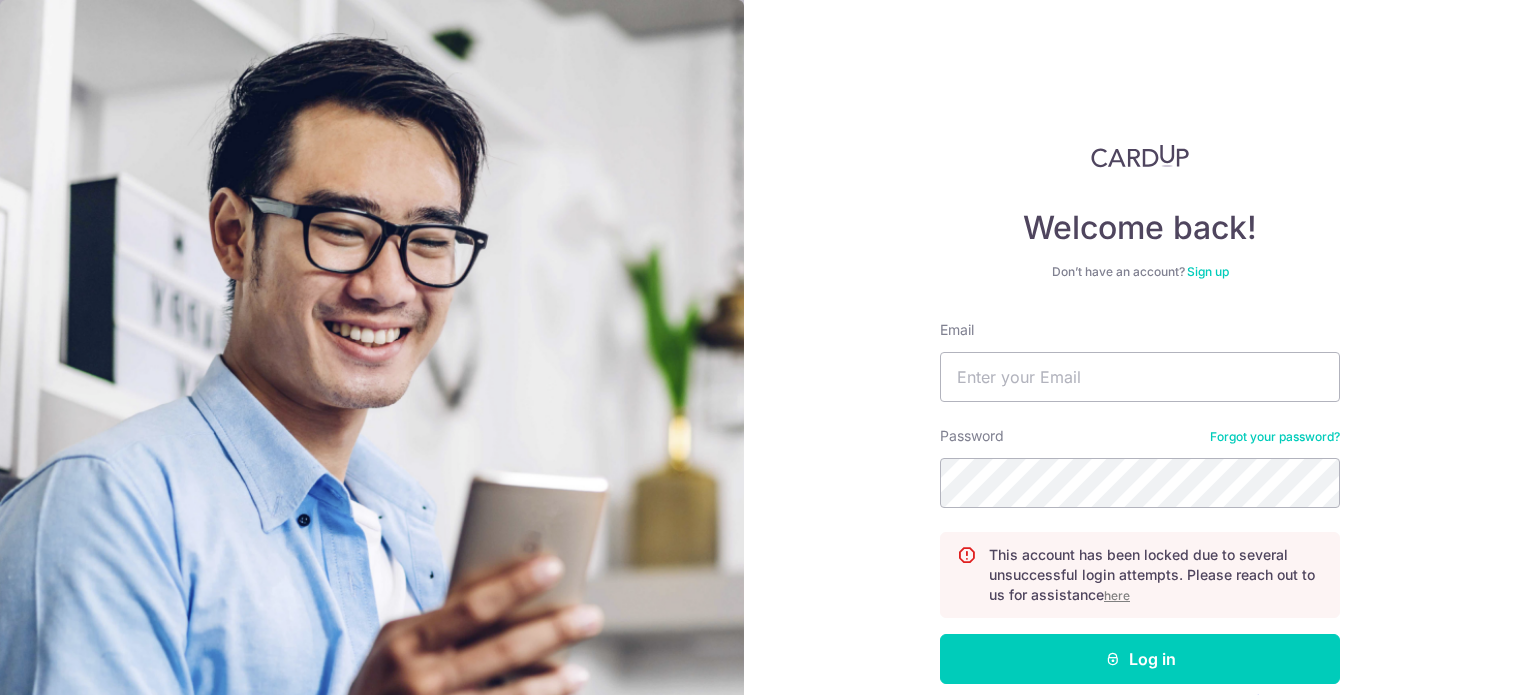 scroll, scrollTop: 0, scrollLeft: 0, axis: both 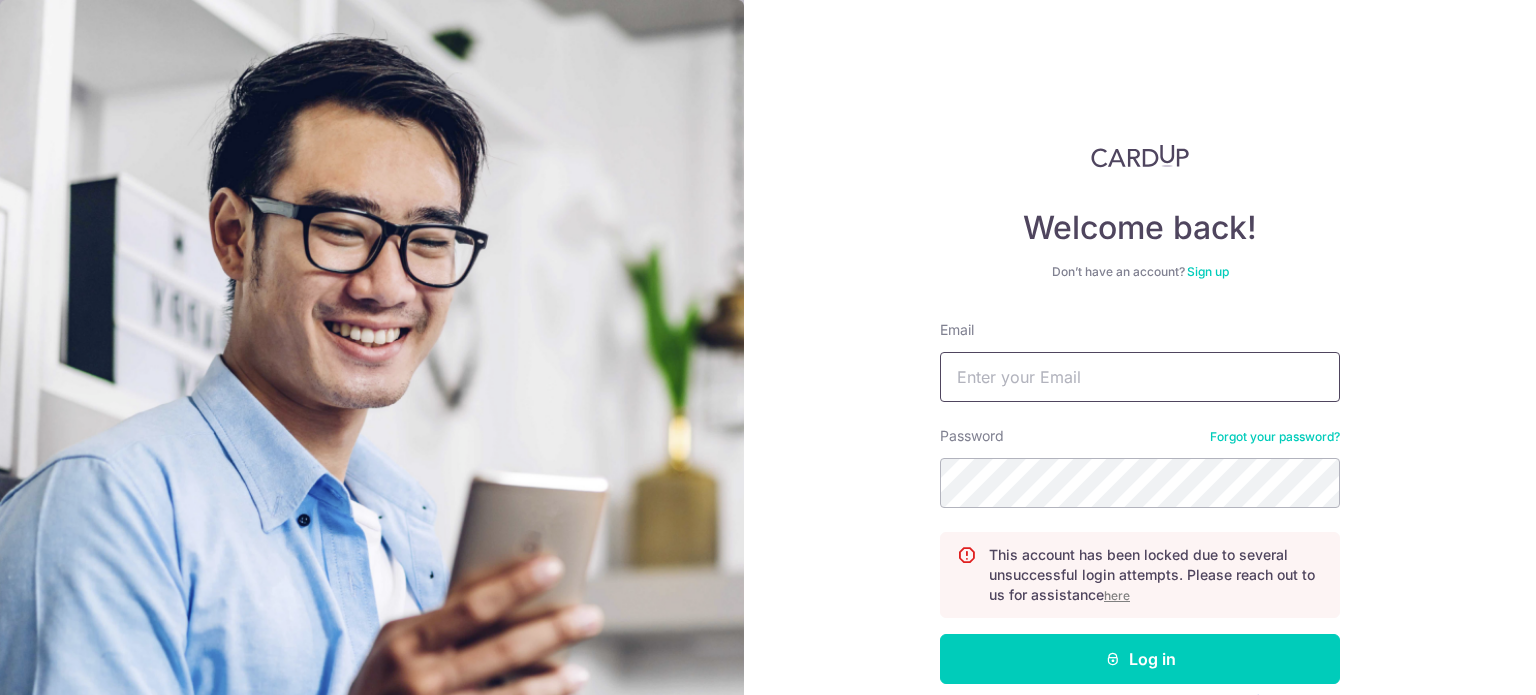 click on "Email" at bounding box center (1140, 377) 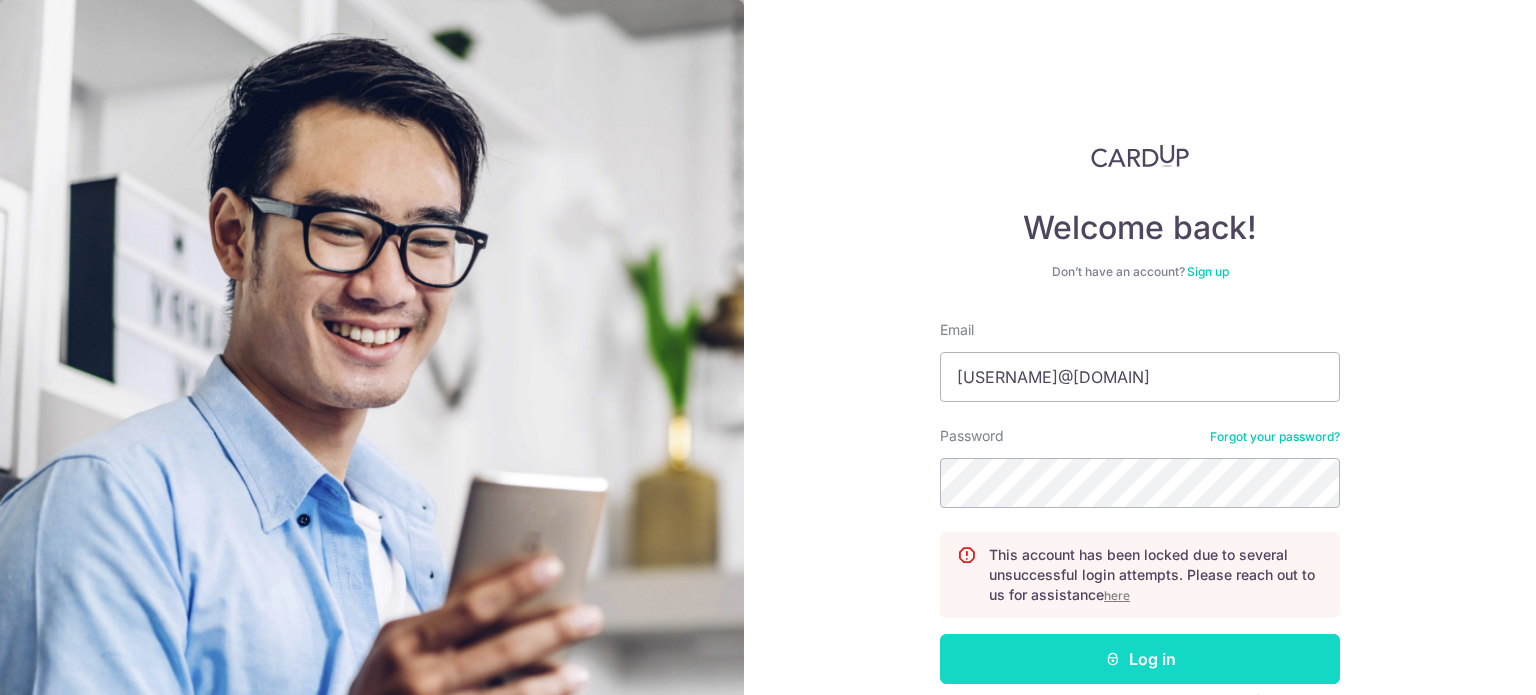 click on "Log in" at bounding box center (1140, 659) 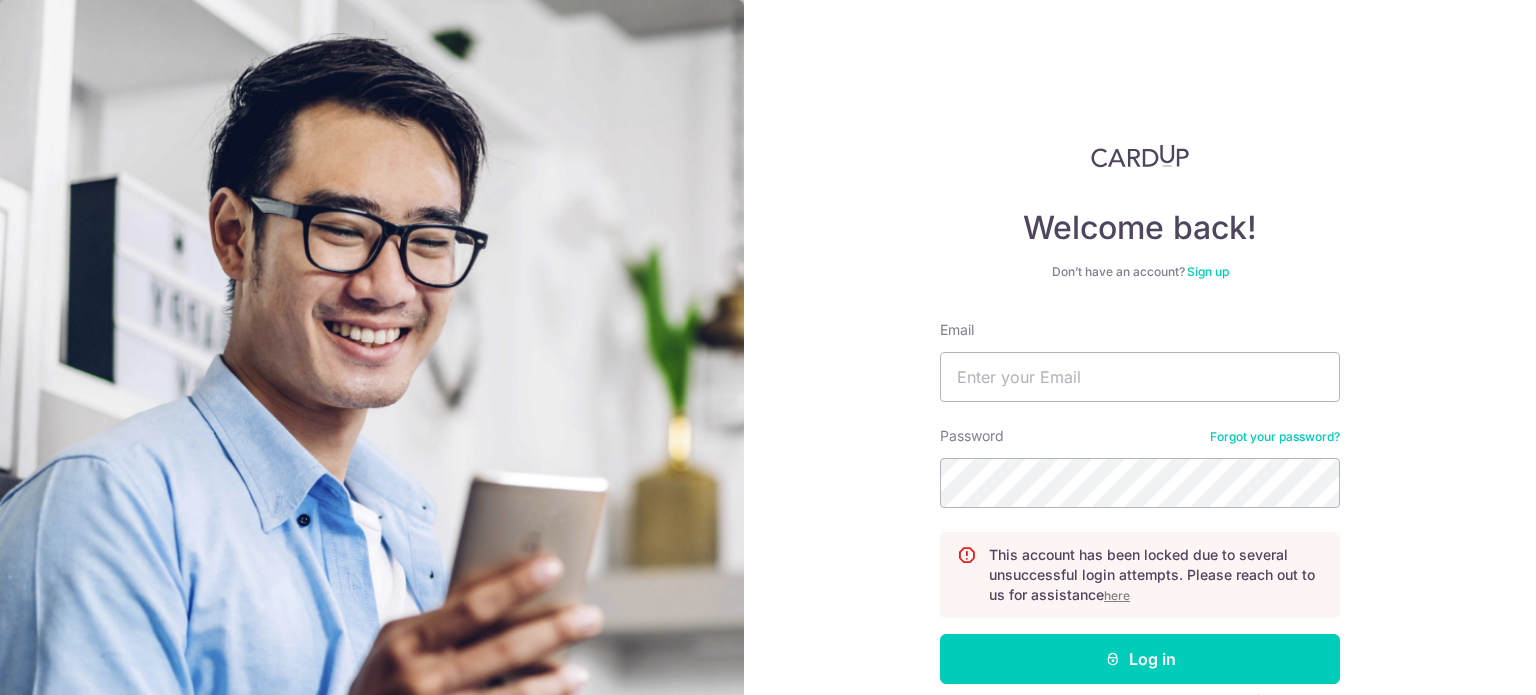 scroll, scrollTop: 0, scrollLeft: 0, axis: both 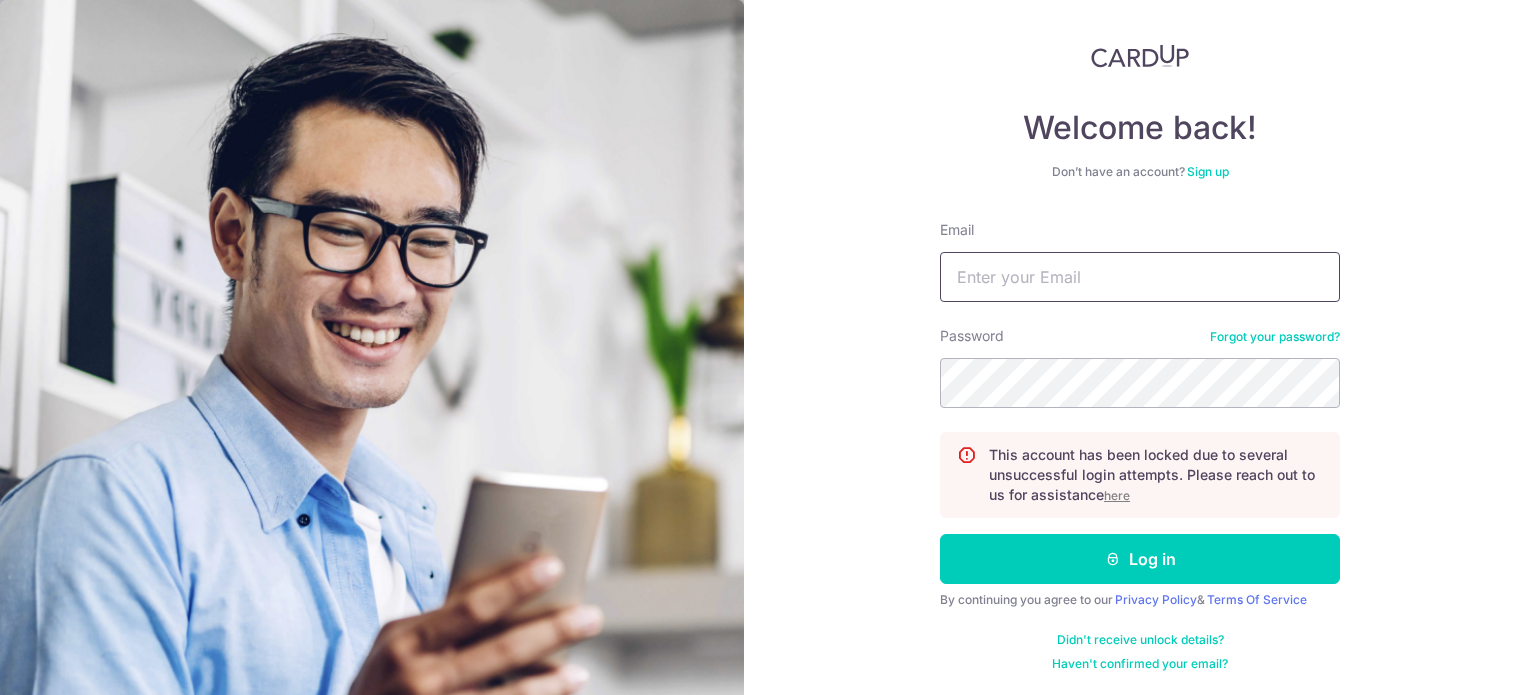 click on "Email" at bounding box center (1140, 277) 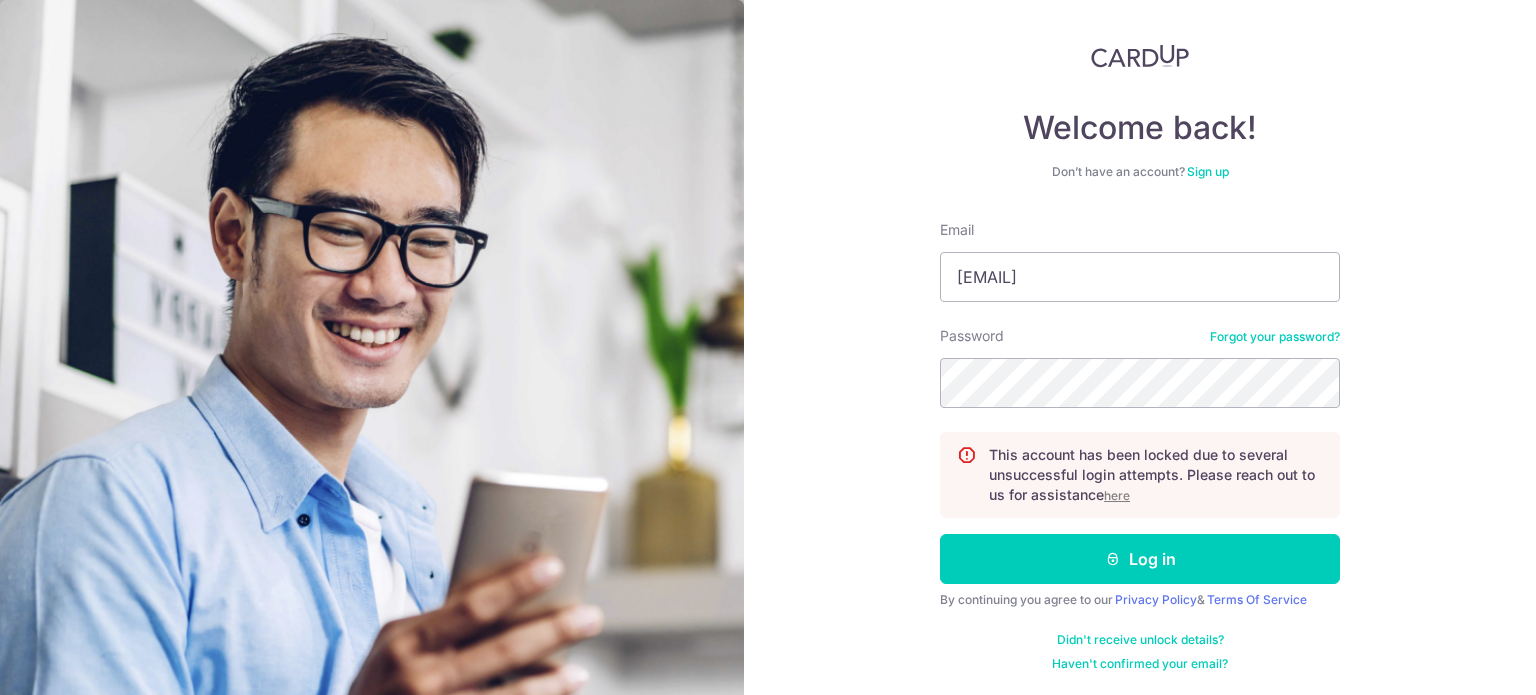 click on "Forgot your password?" at bounding box center (1275, 337) 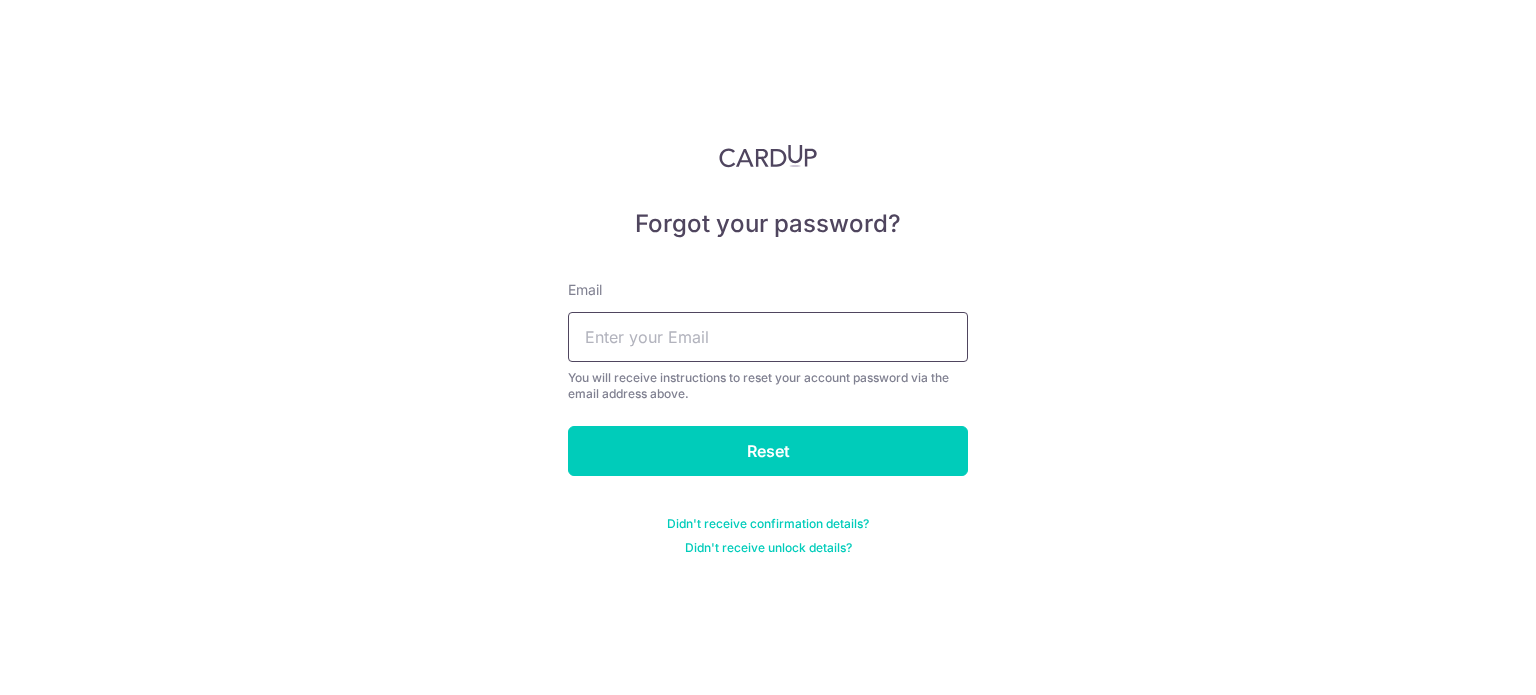 click at bounding box center (768, 337) 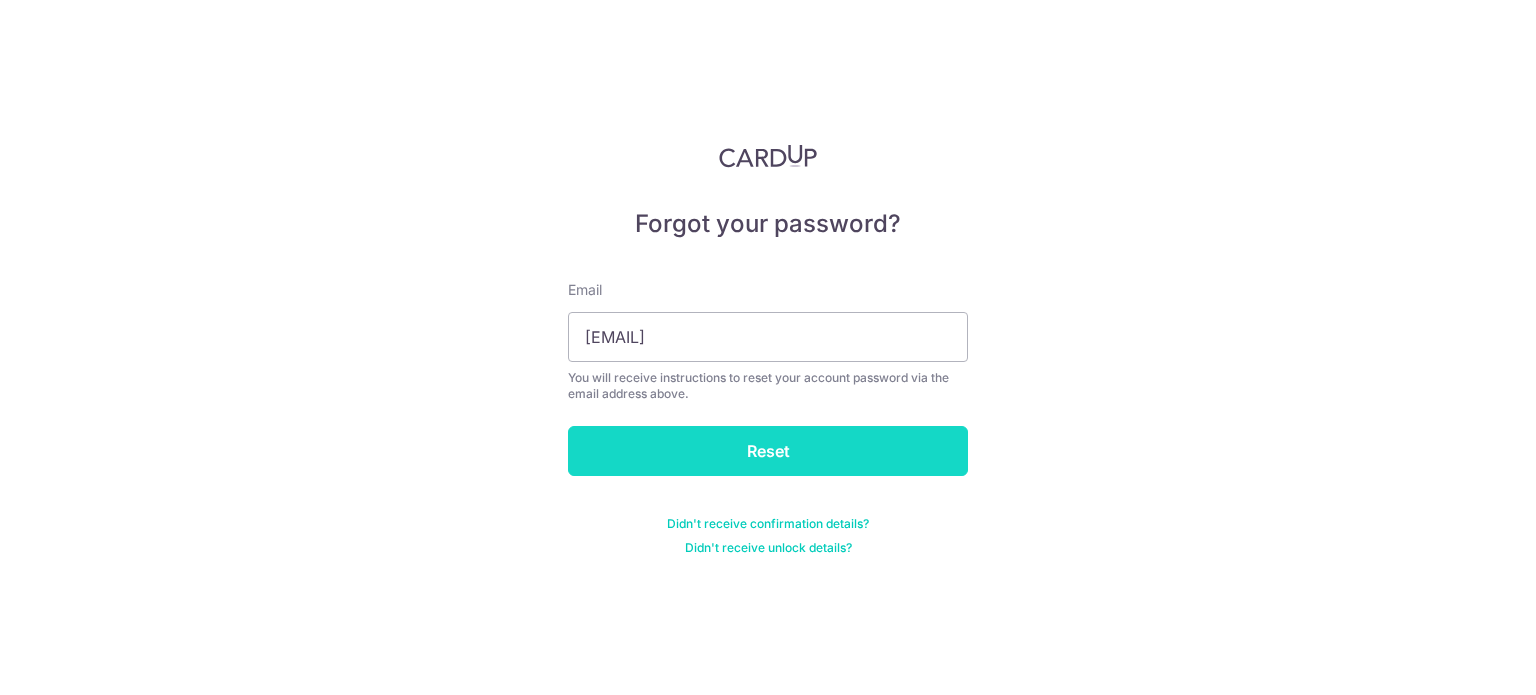 click on "Reset" at bounding box center (768, 451) 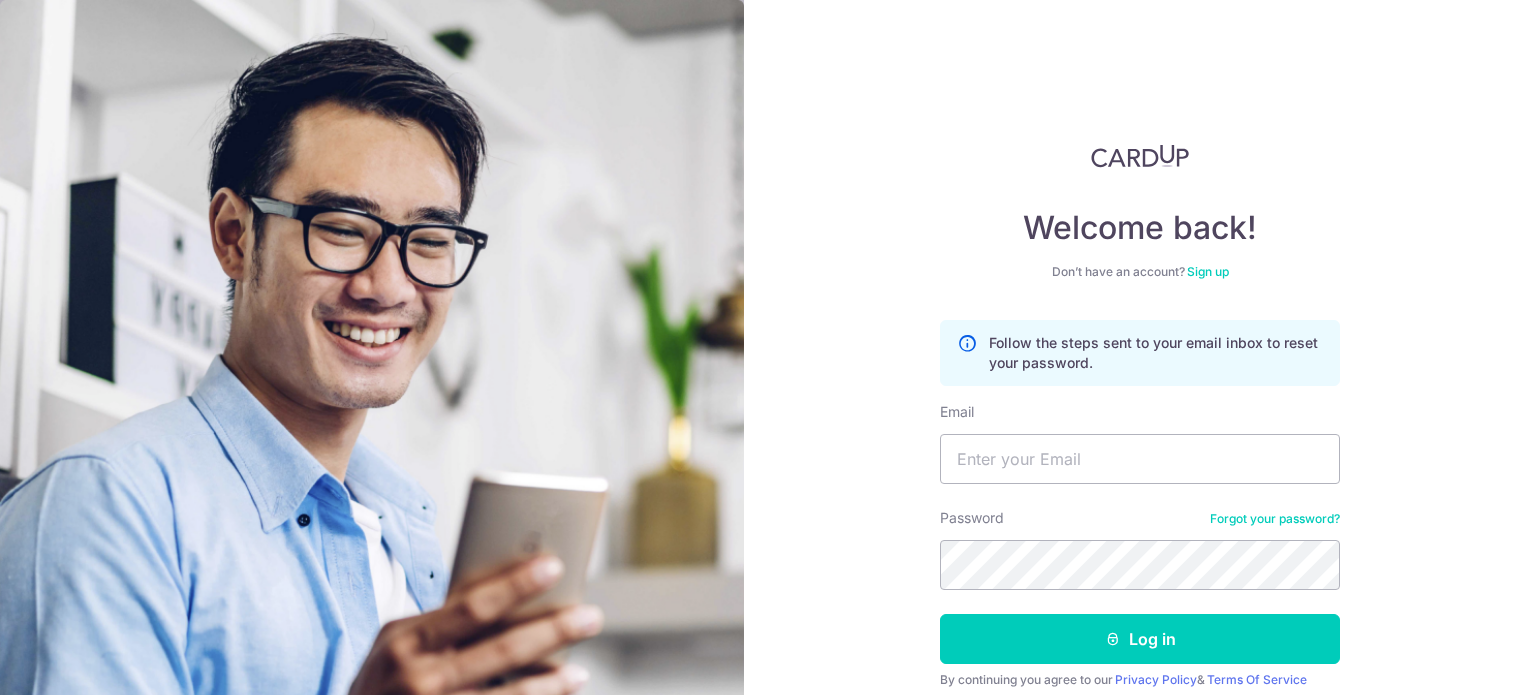 scroll, scrollTop: 0, scrollLeft: 0, axis: both 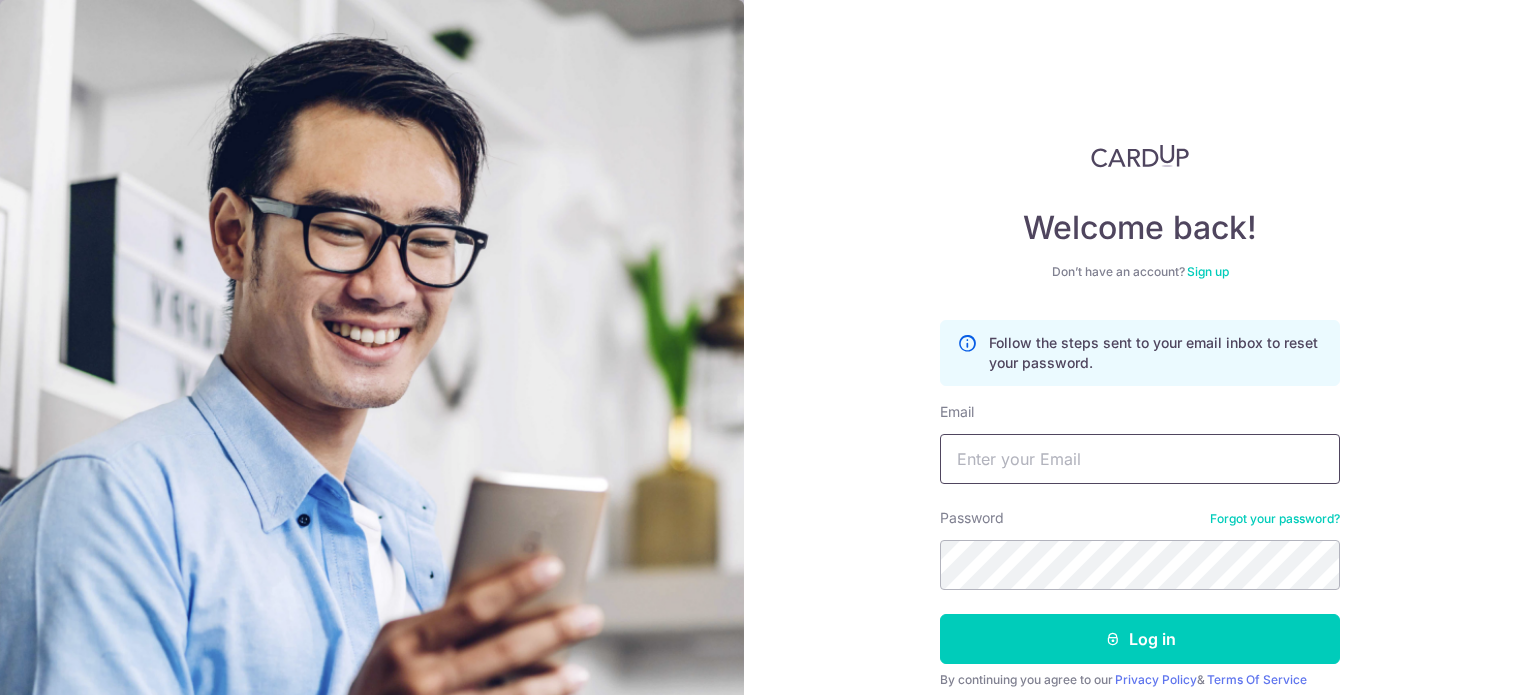 click on "Email" at bounding box center [1140, 459] 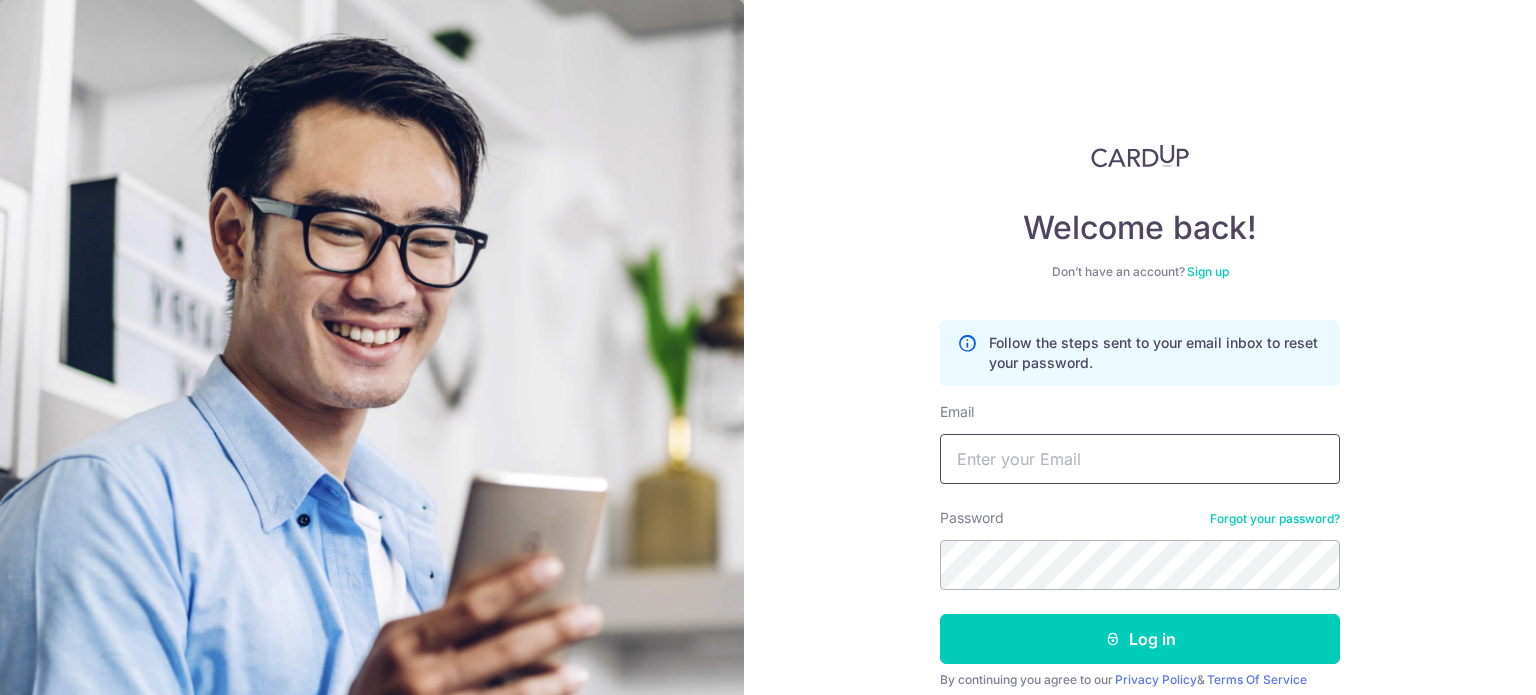 type on "jenova6tan@gmail.com" 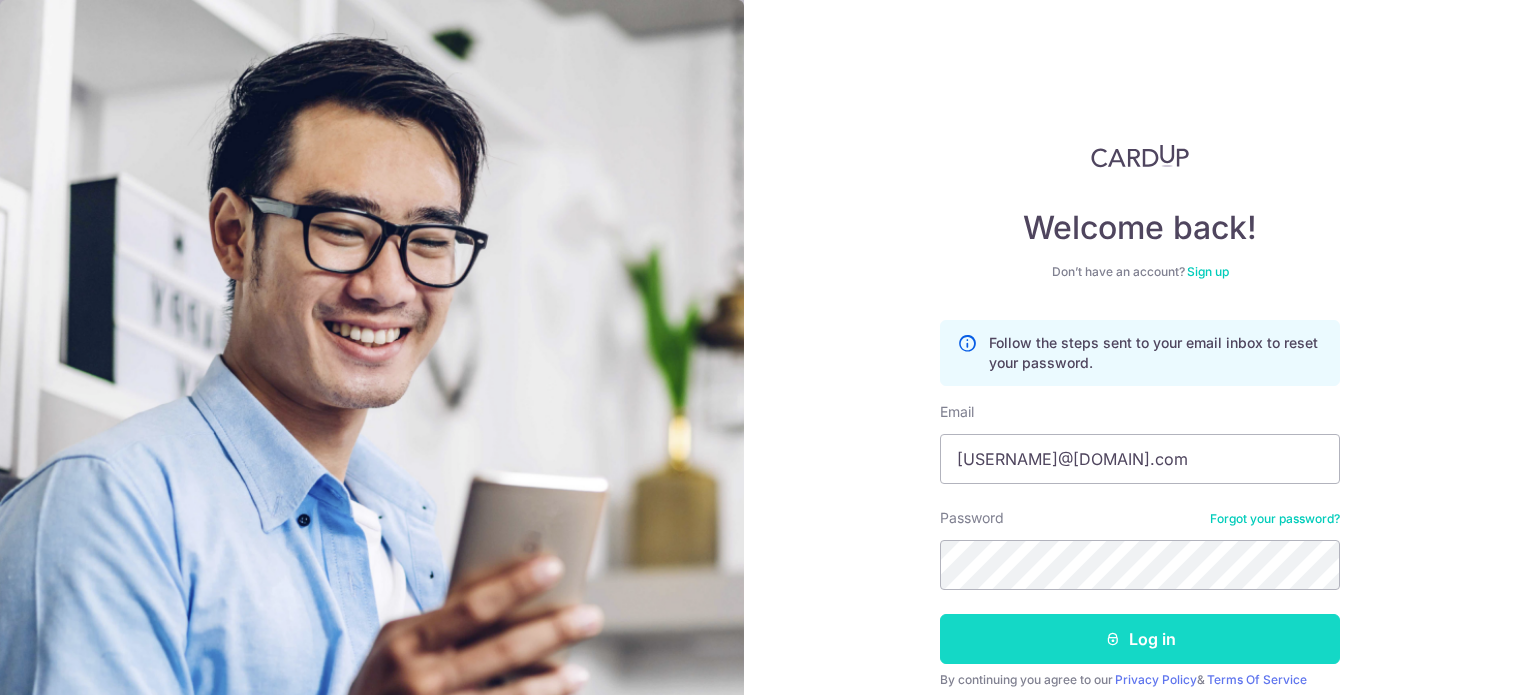 click on "Log in" at bounding box center [1140, 639] 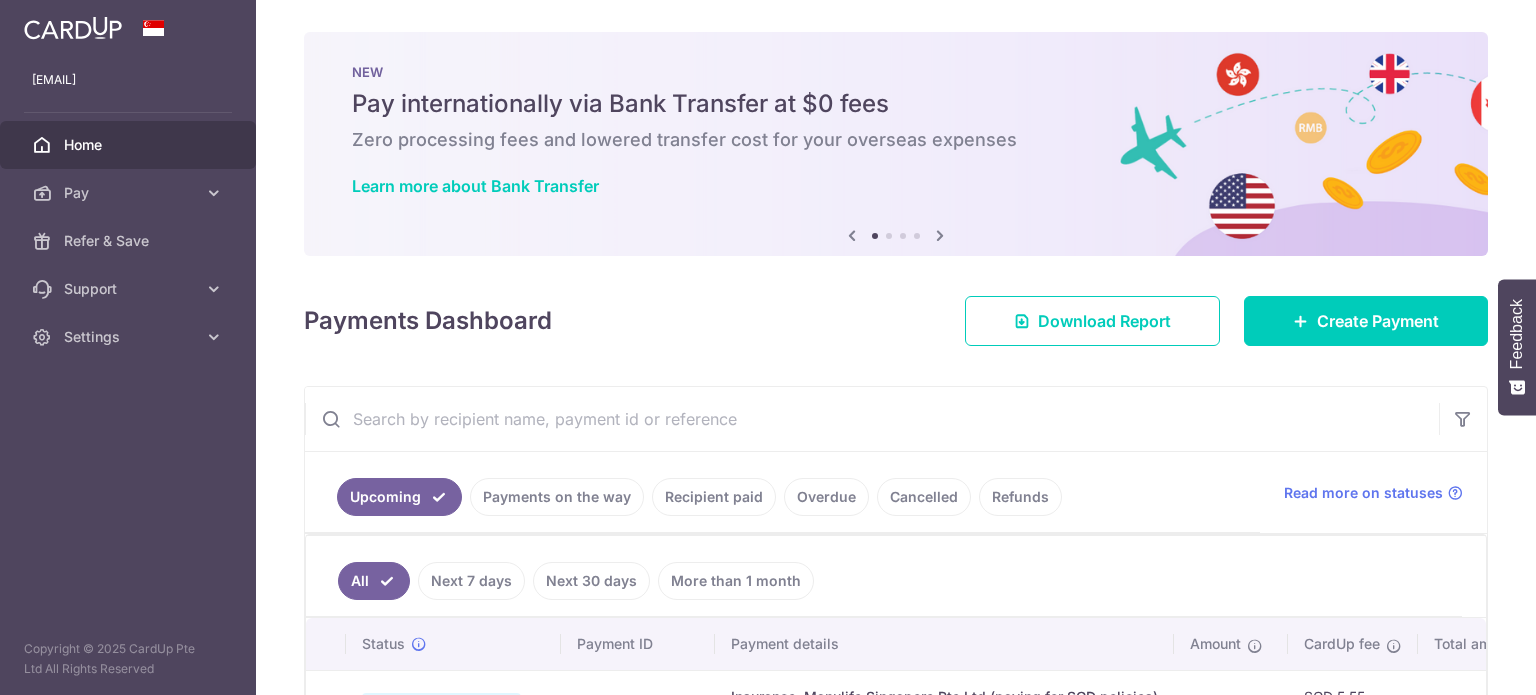 scroll, scrollTop: 0, scrollLeft: 0, axis: both 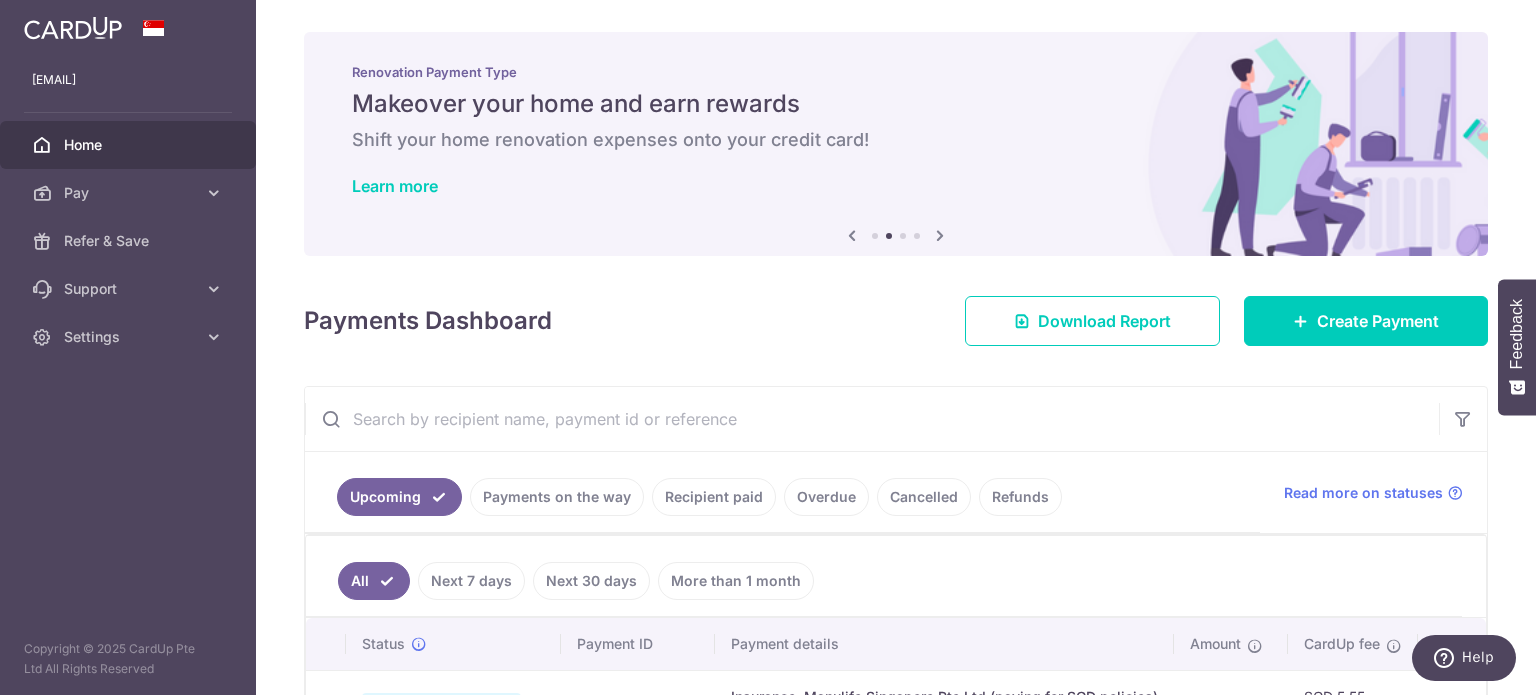 click at bounding box center (940, 235) 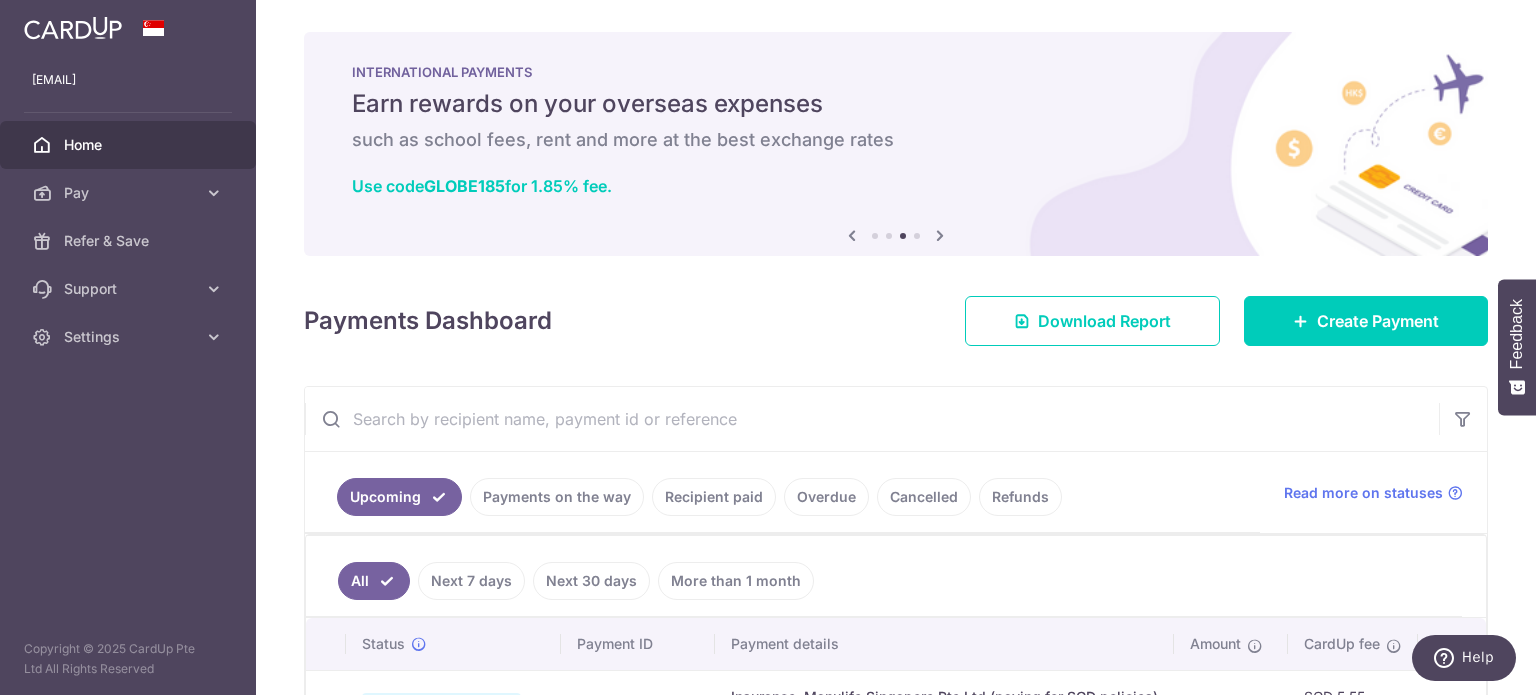 click at bounding box center (940, 235) 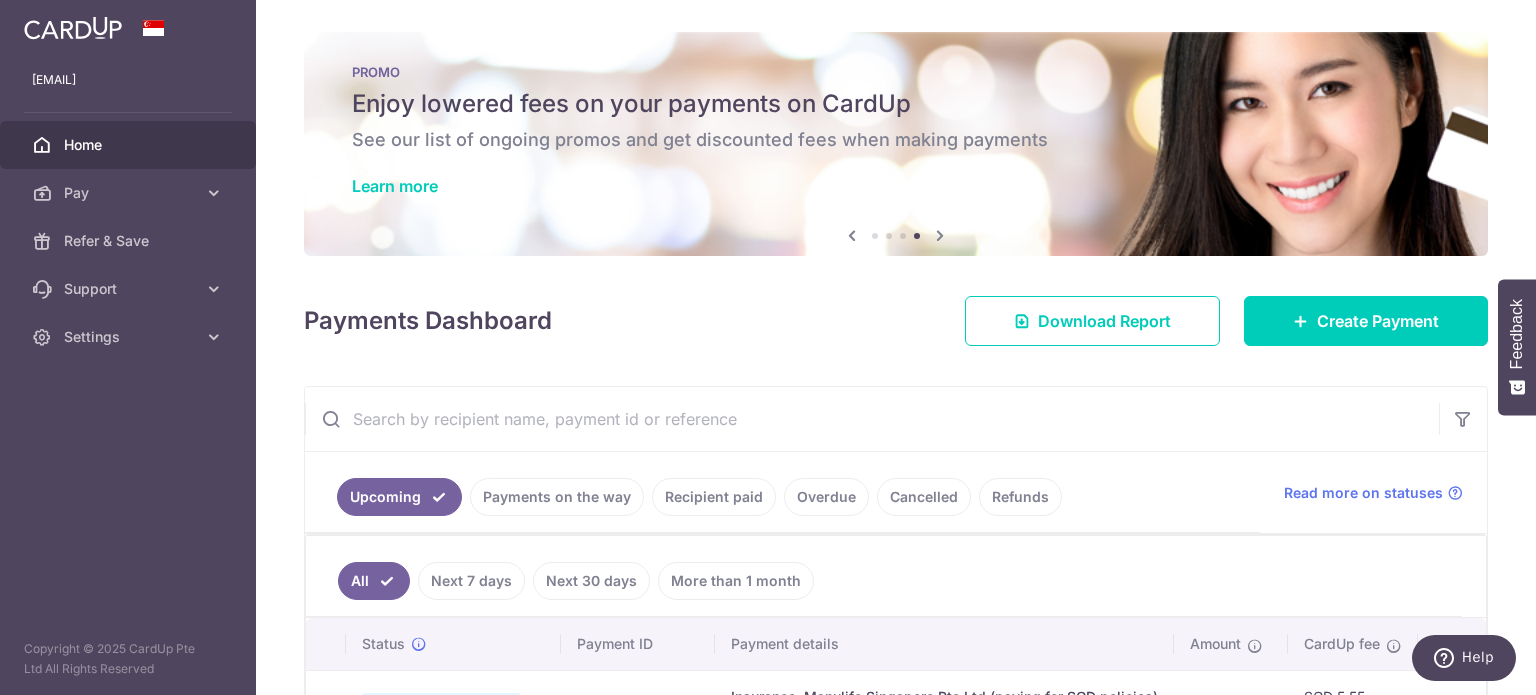 click on "Enjoy lowered fees on your payments on CardUp" at bounding box center [896, 104] 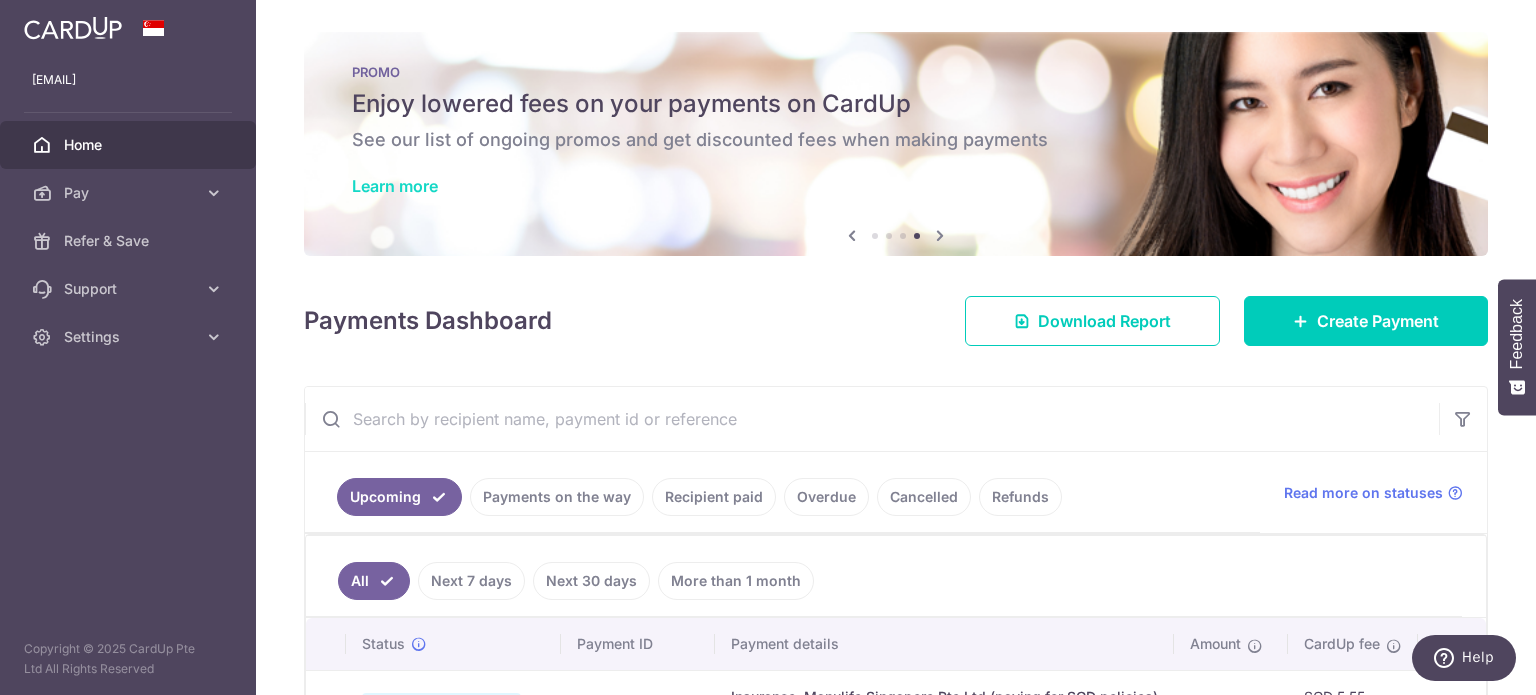 click on "Learn more" at bounding box center (395, 186) 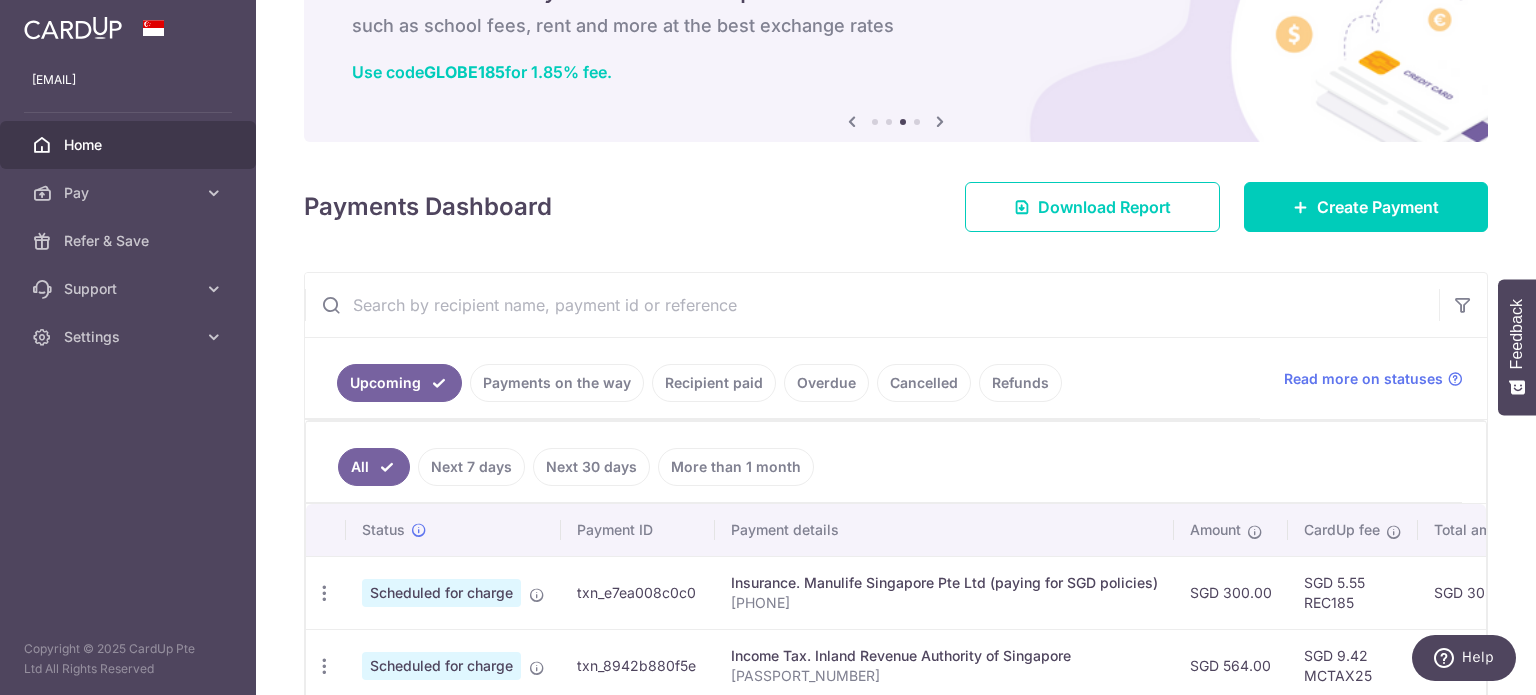 scroll, scrollTop: 0, scrollLeft: 0, axis: both 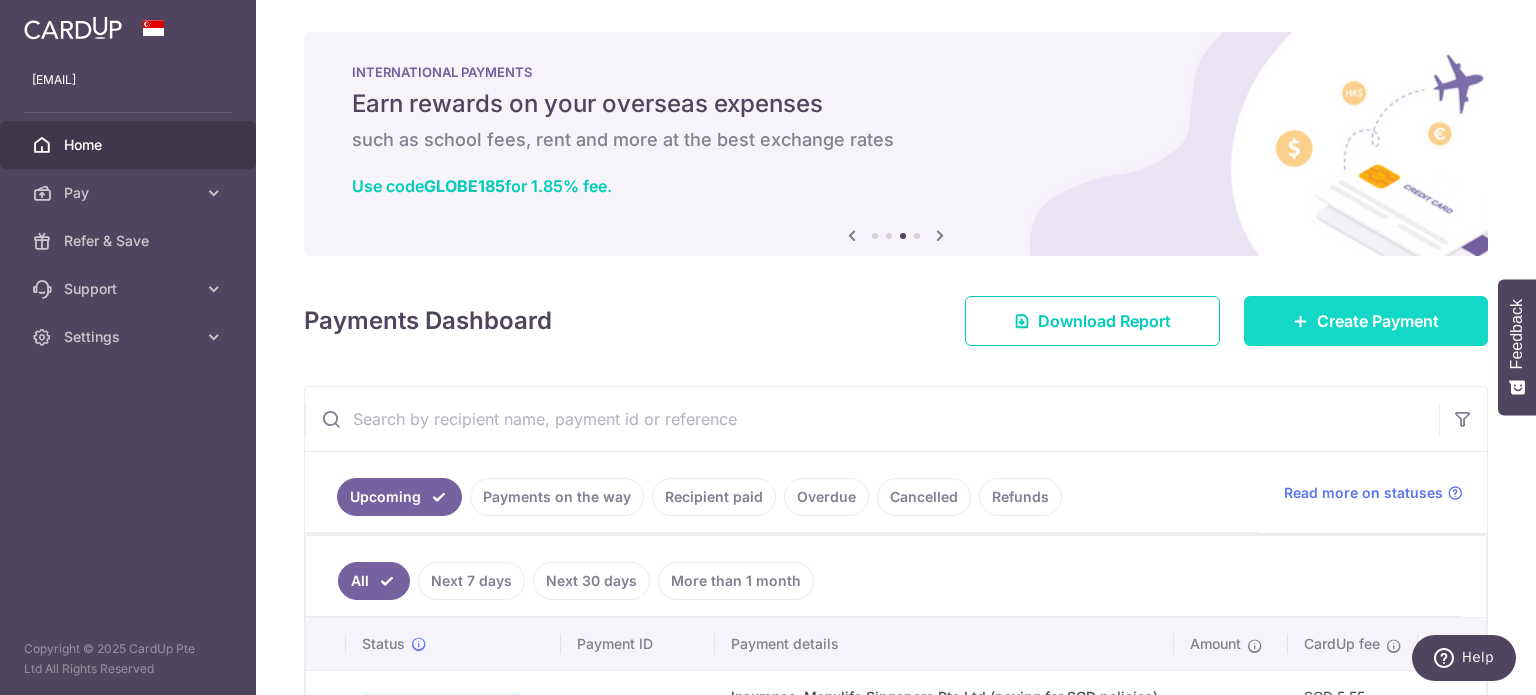 click on "Create Payment" at bounding box center [1378, 321] 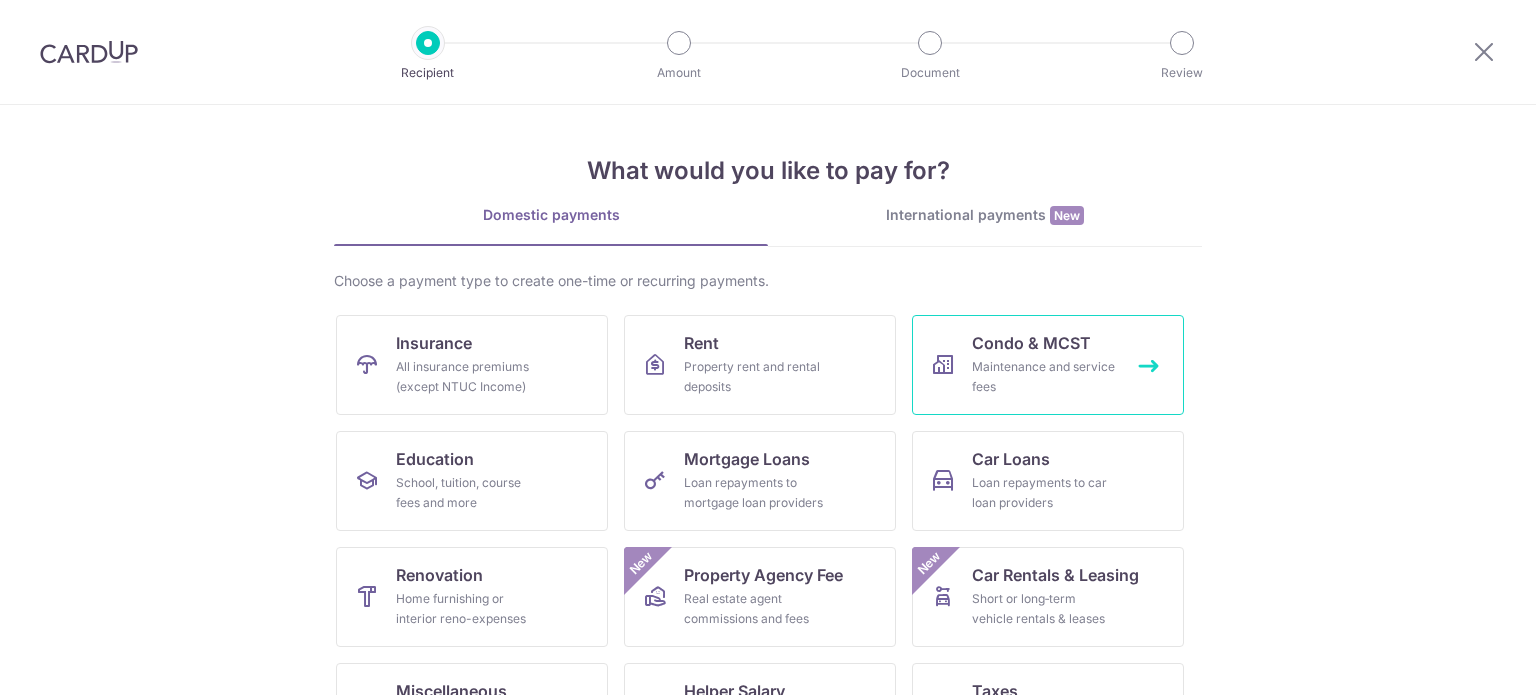 scroll, scrollTop: 0, scrollLeft: 0, axis: both 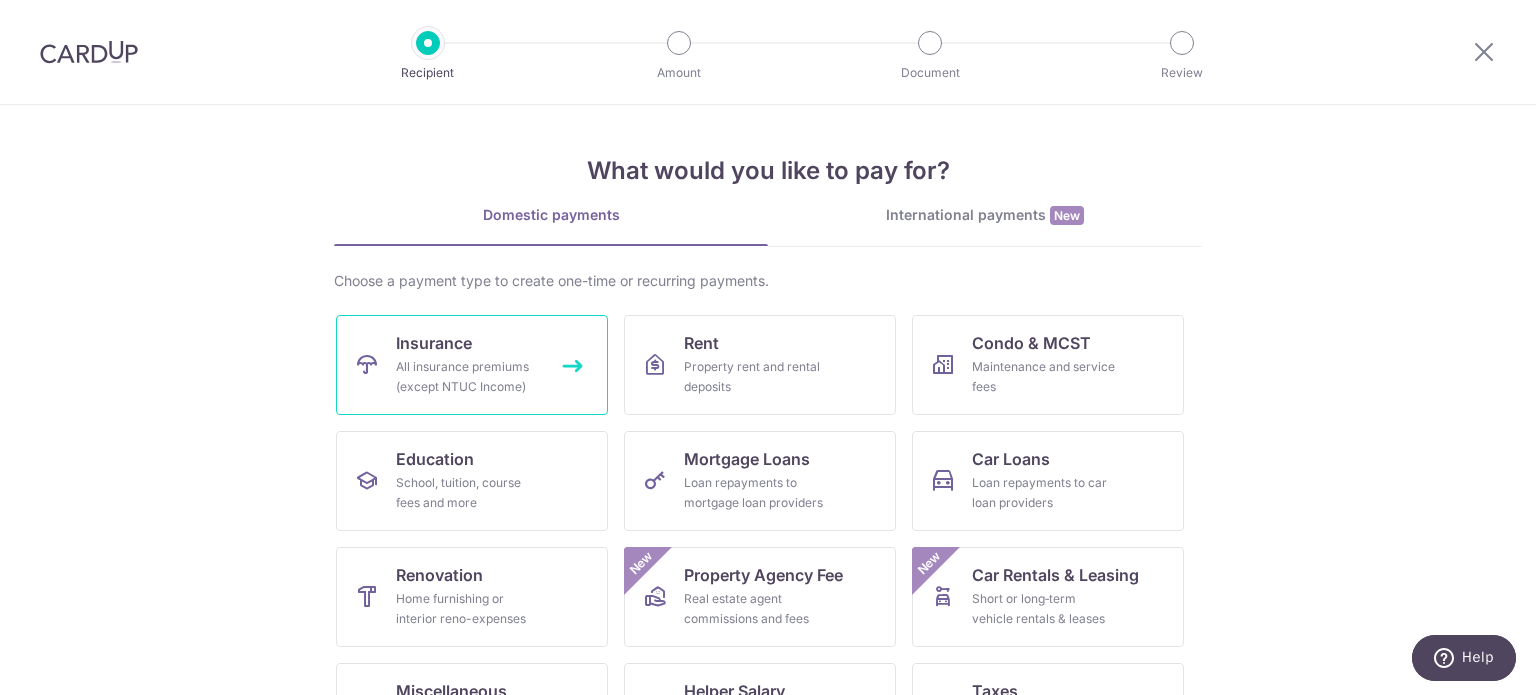 click on "Insurance" at bounding box center [434, 343] 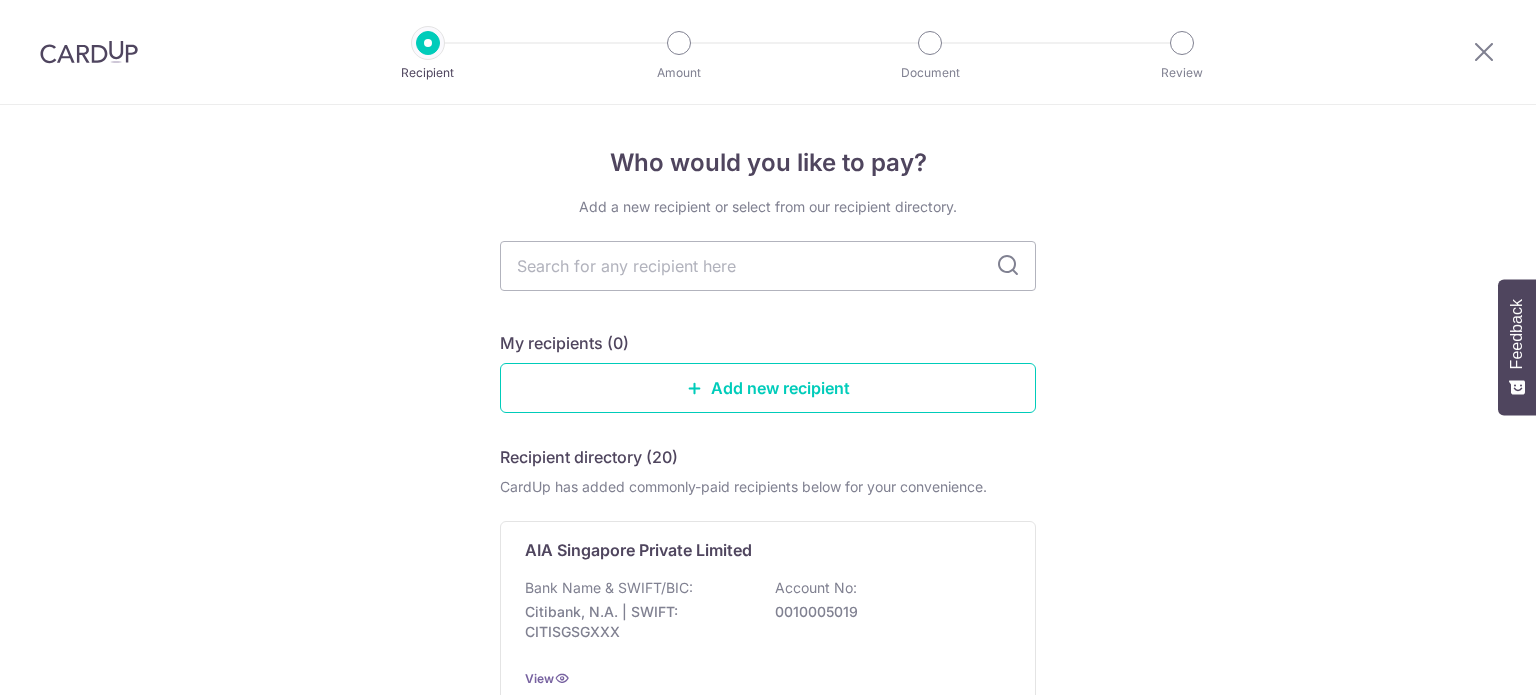 scroll, scrollTop: 0, scrollLeft: 0, axis: both 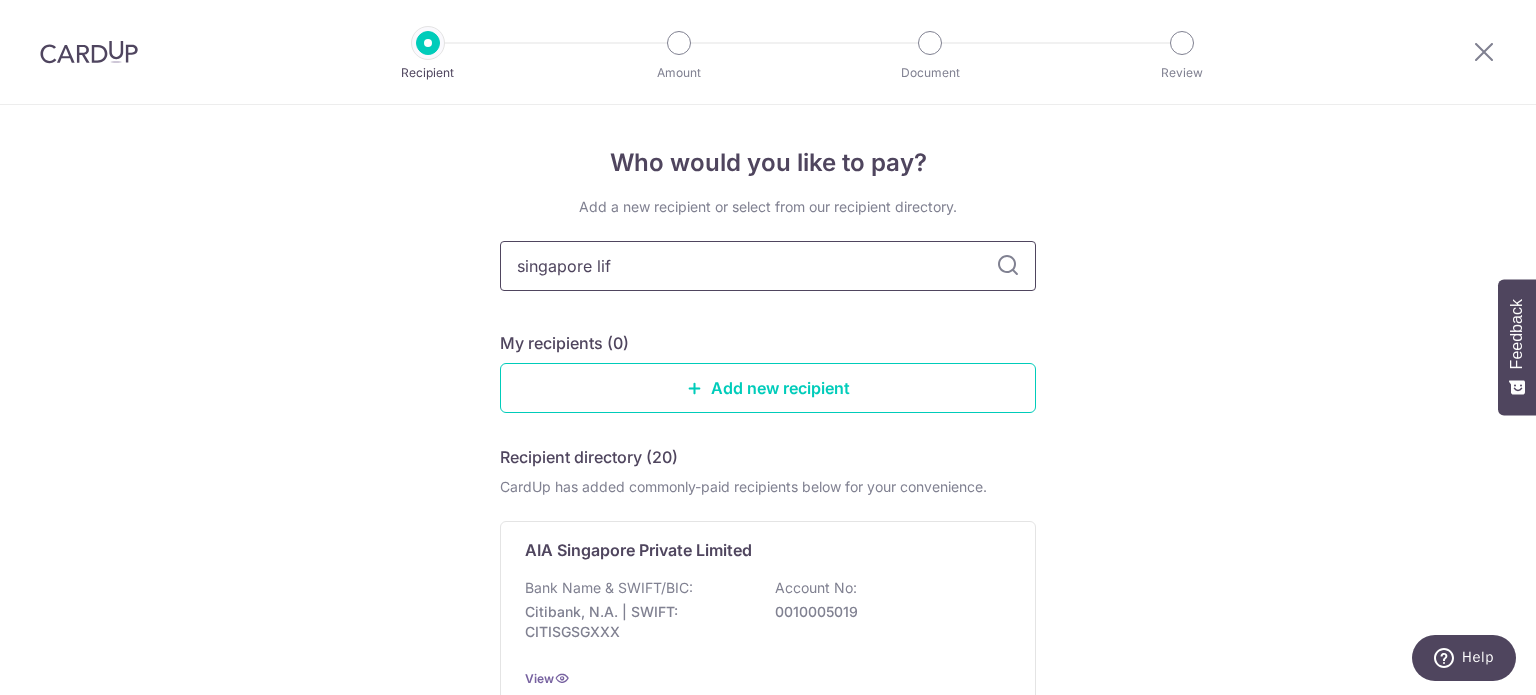 type on "singapore life" 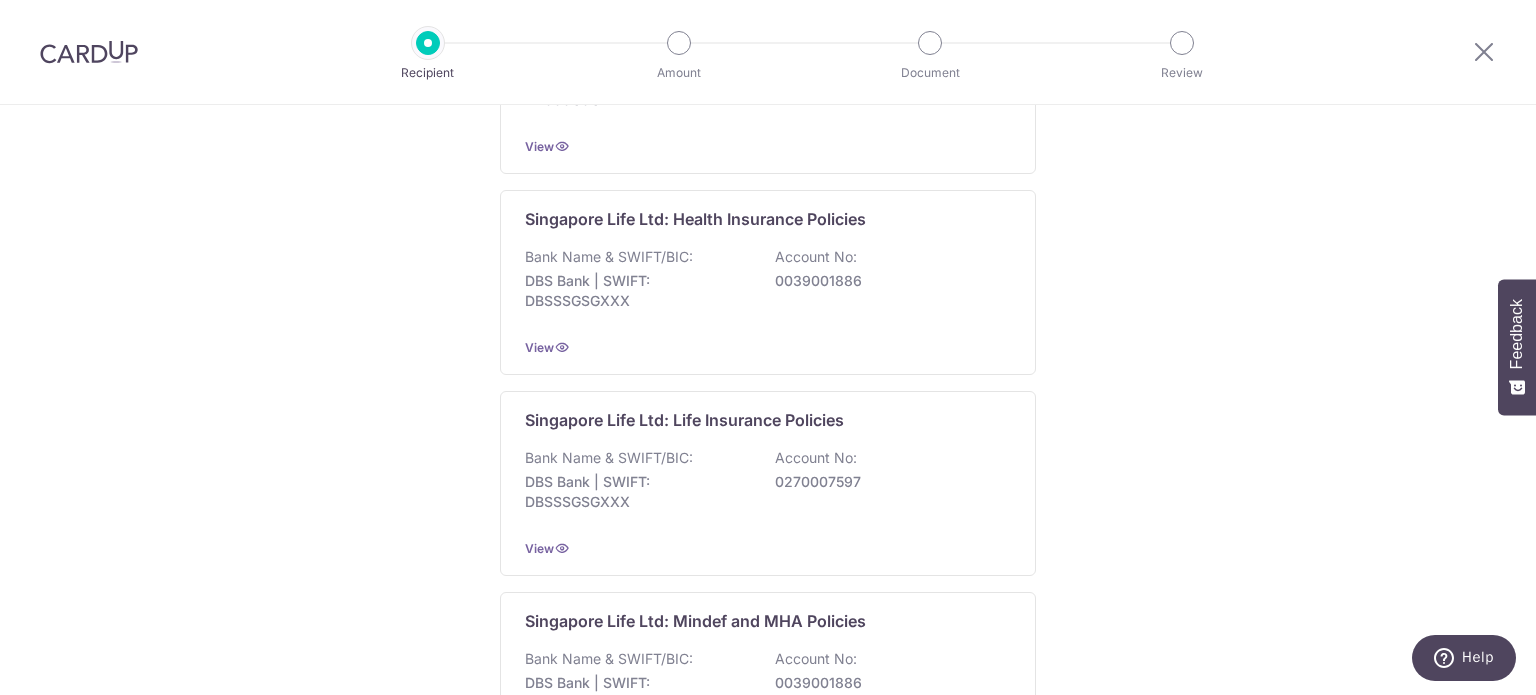 scroll, scrollTop: 685, scrollLeft: 0, axis: vertical 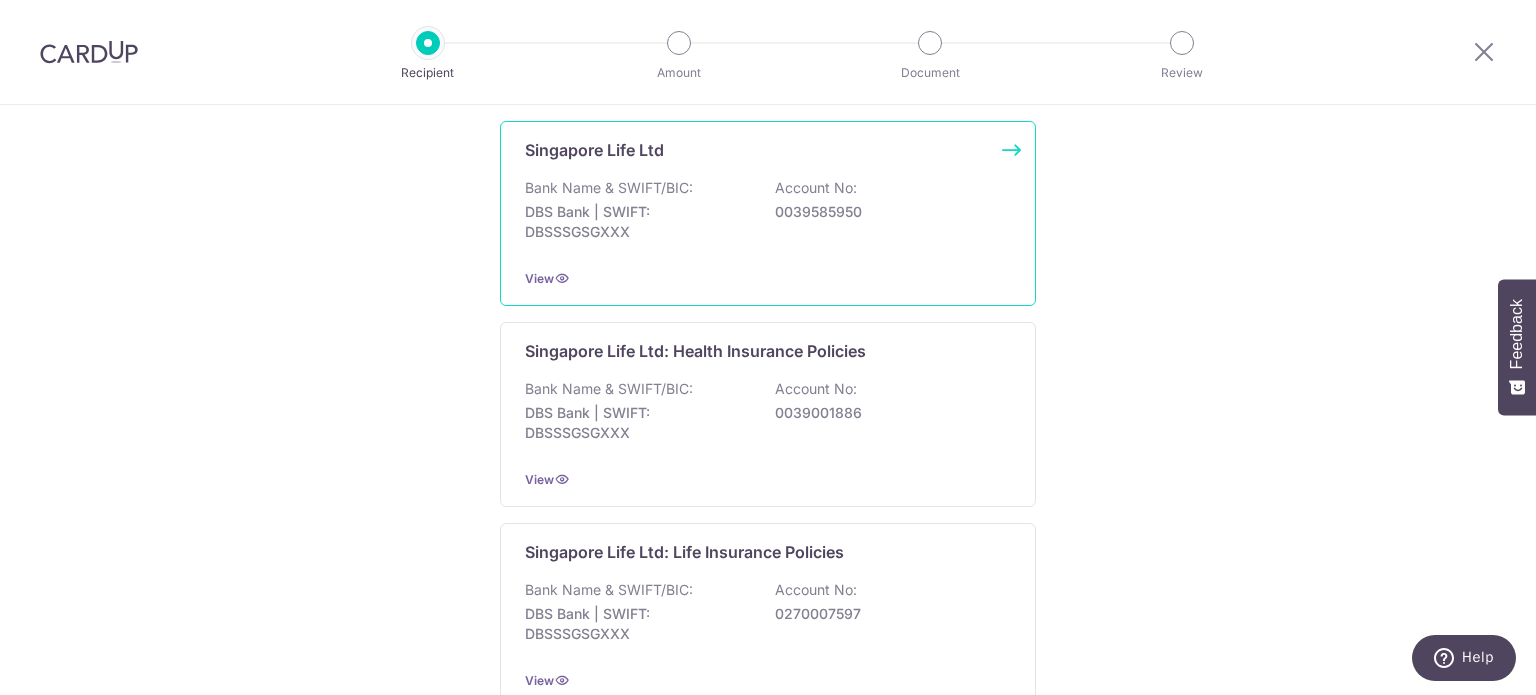 click on "0039585950" at bounding box center [887, 212] 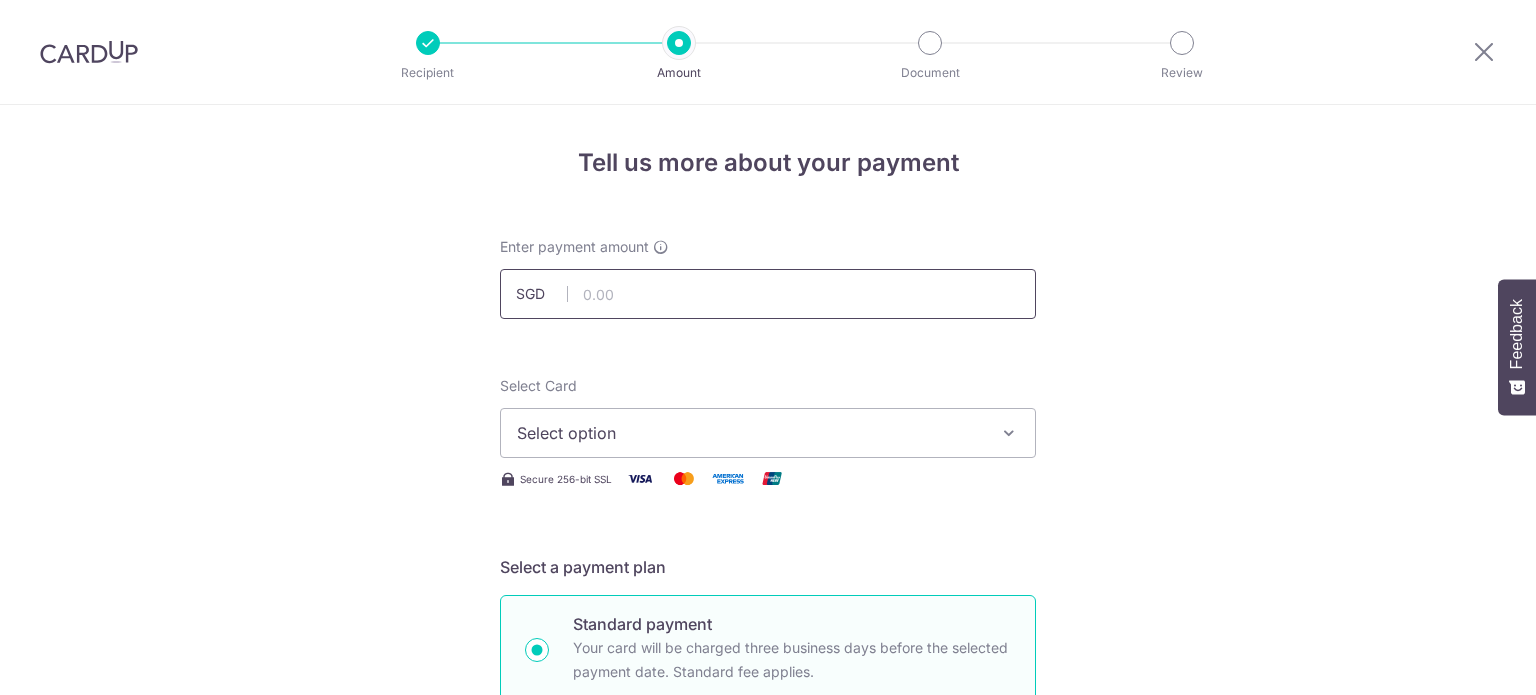 scroll, scrollTop: 0, scrollLeft: 0, axis: both 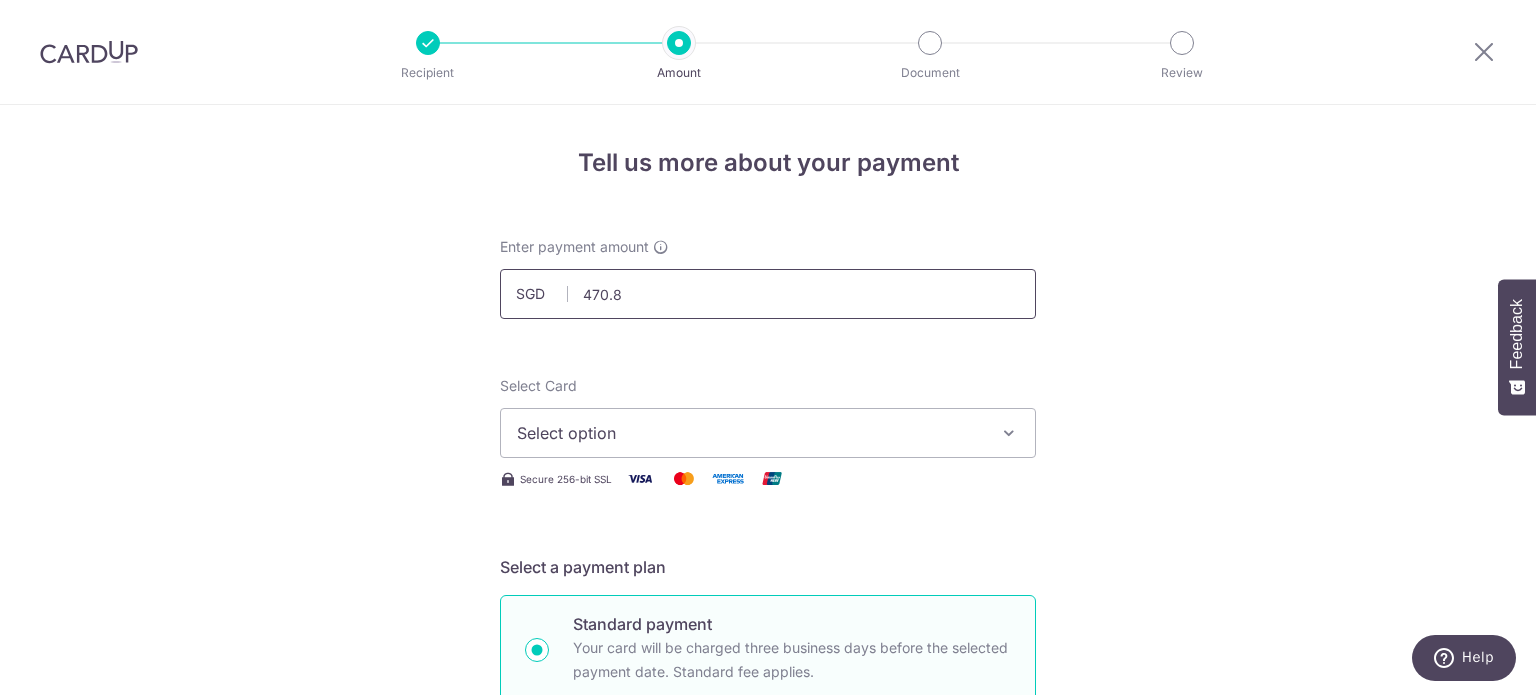 type on "470.88" 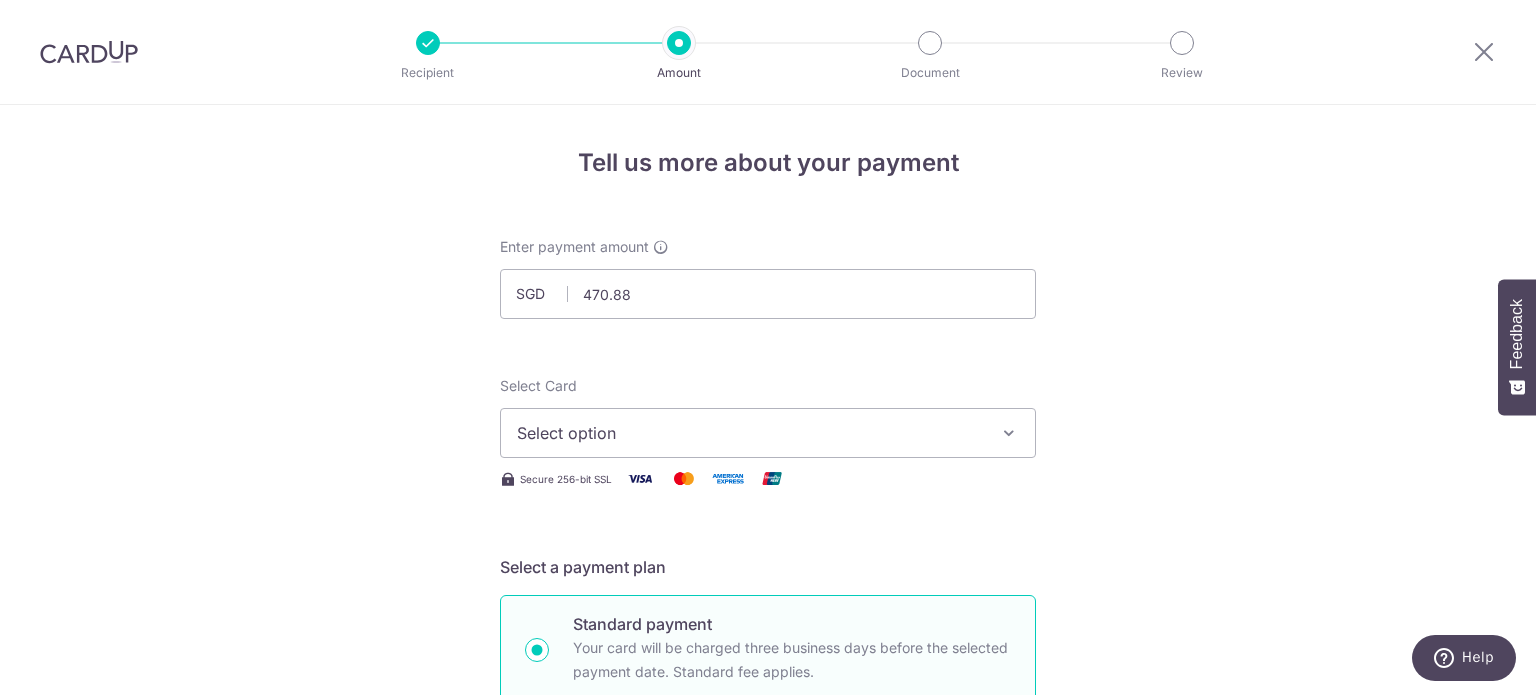 click on "Select option" at bounding box center [750, 433] 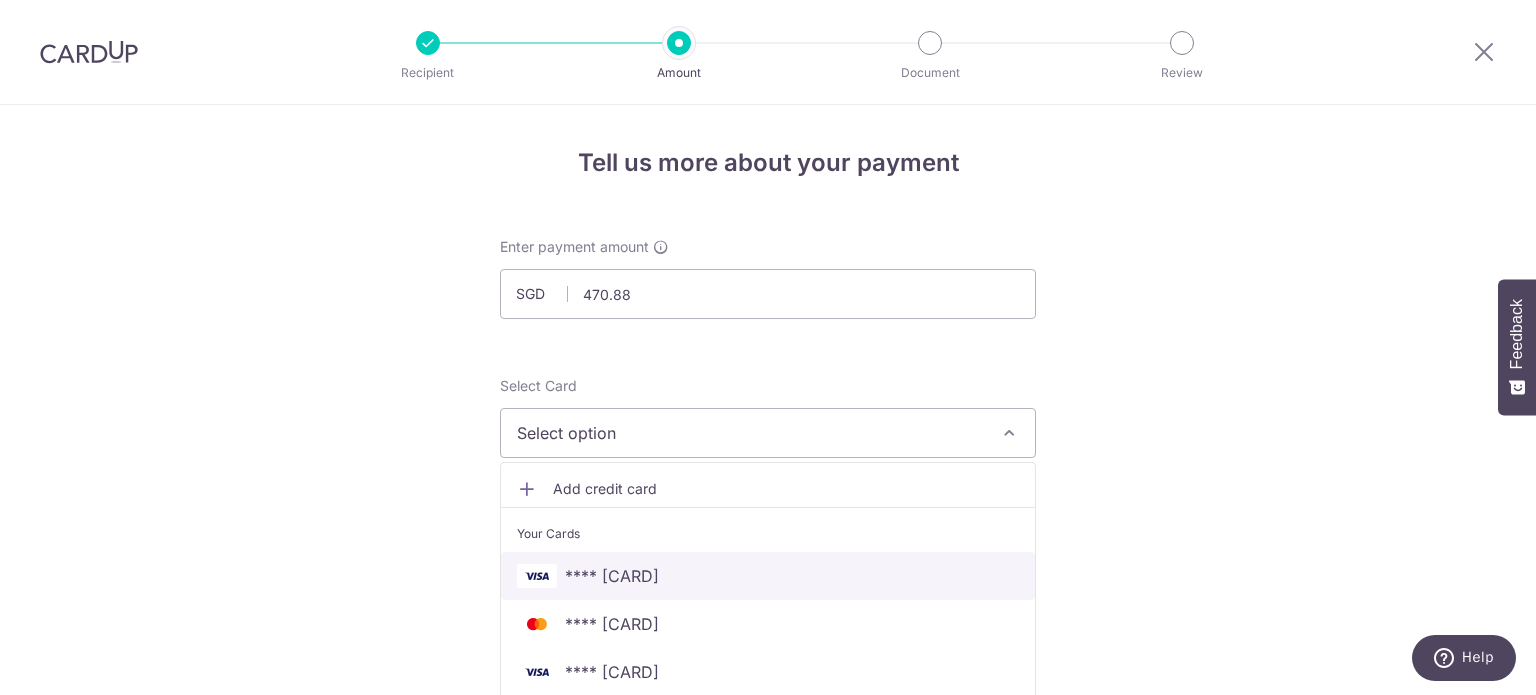 scroll, scrollTop: 200, scrollLeft: 0, axis: vertical 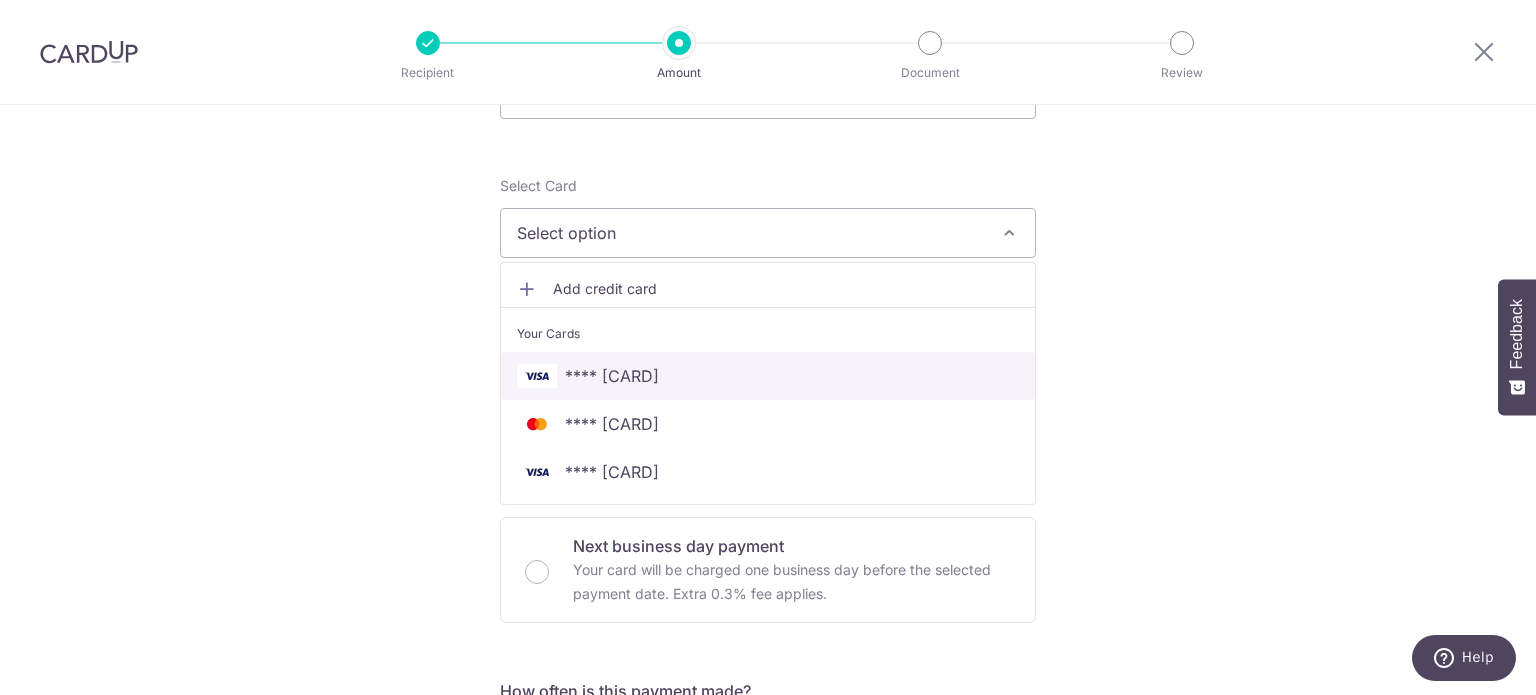click on "**** 6870" at bounding box center [612, 376] 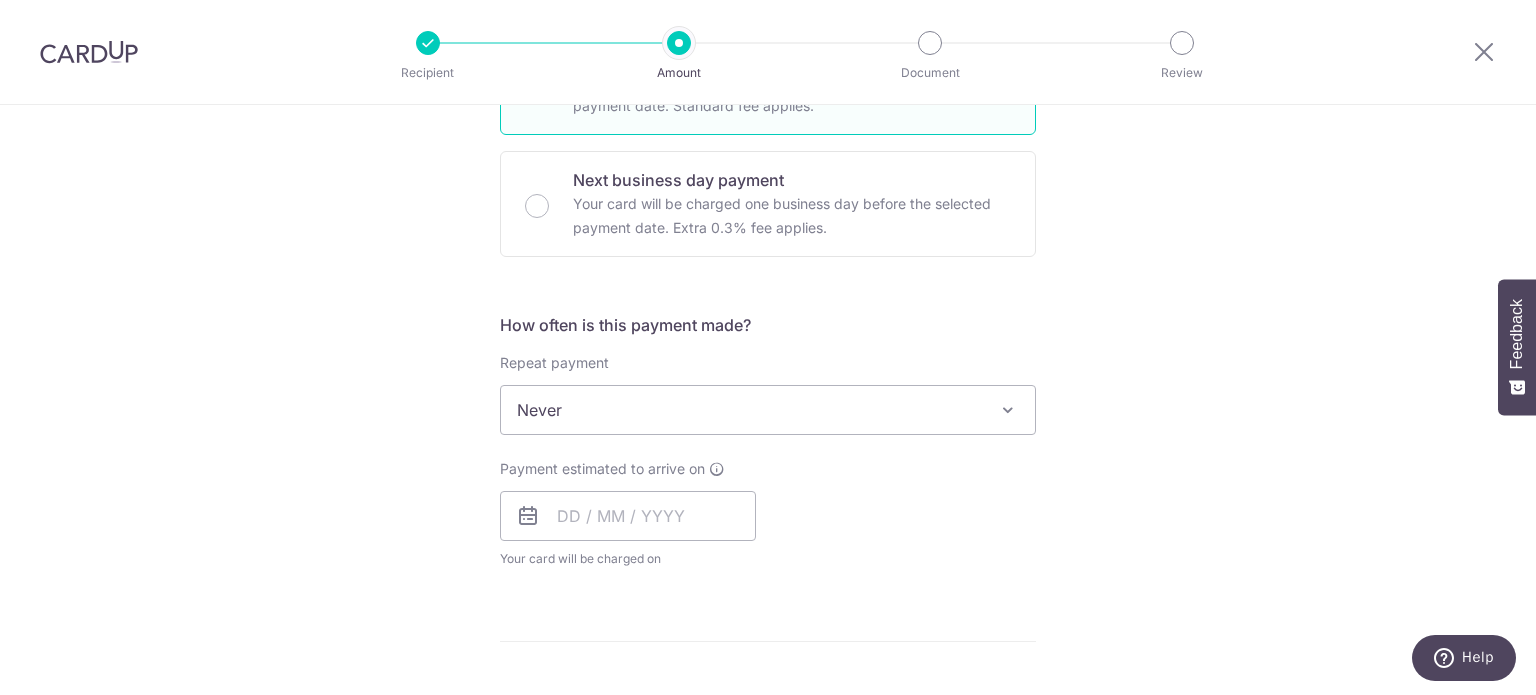 scroll, scrollTop: 600, scrollLeft: 0, axis: vertical 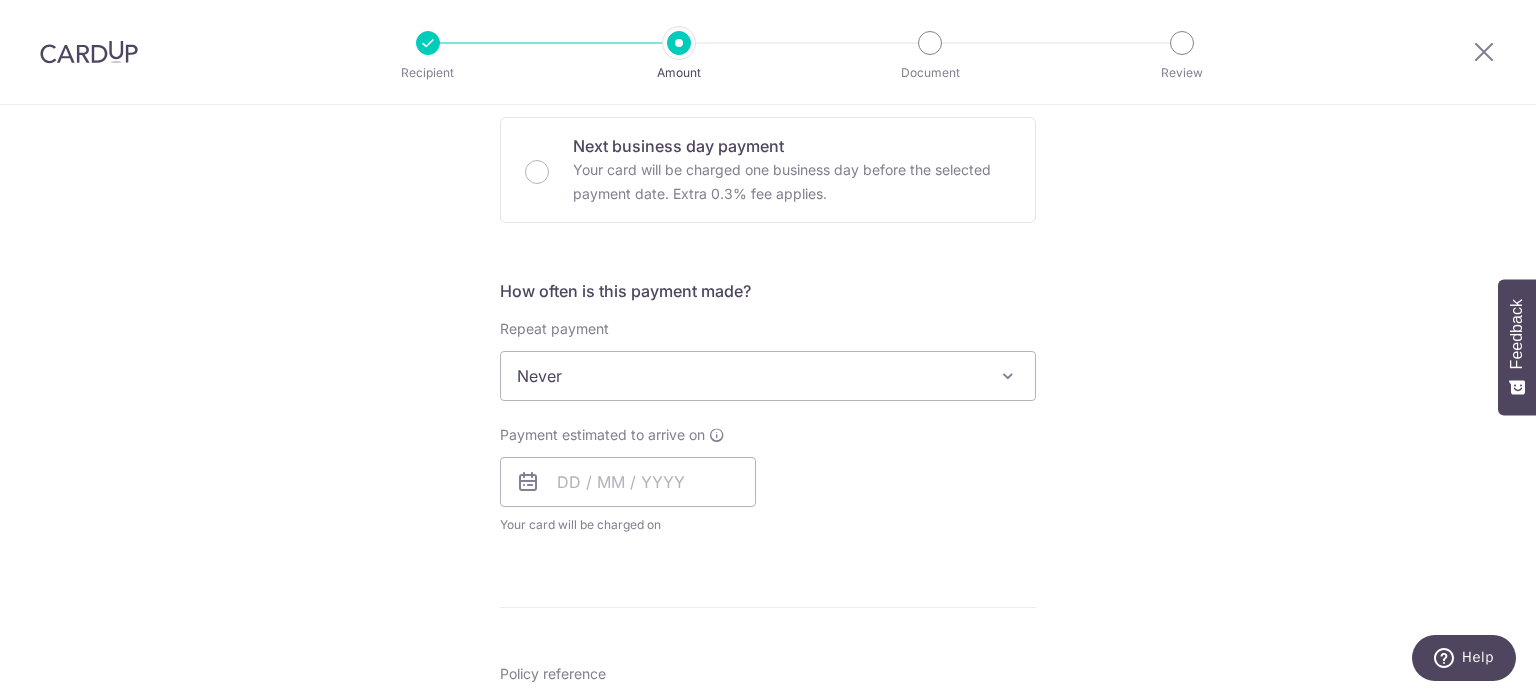 click on "Never" at bounding box center (768, 376) 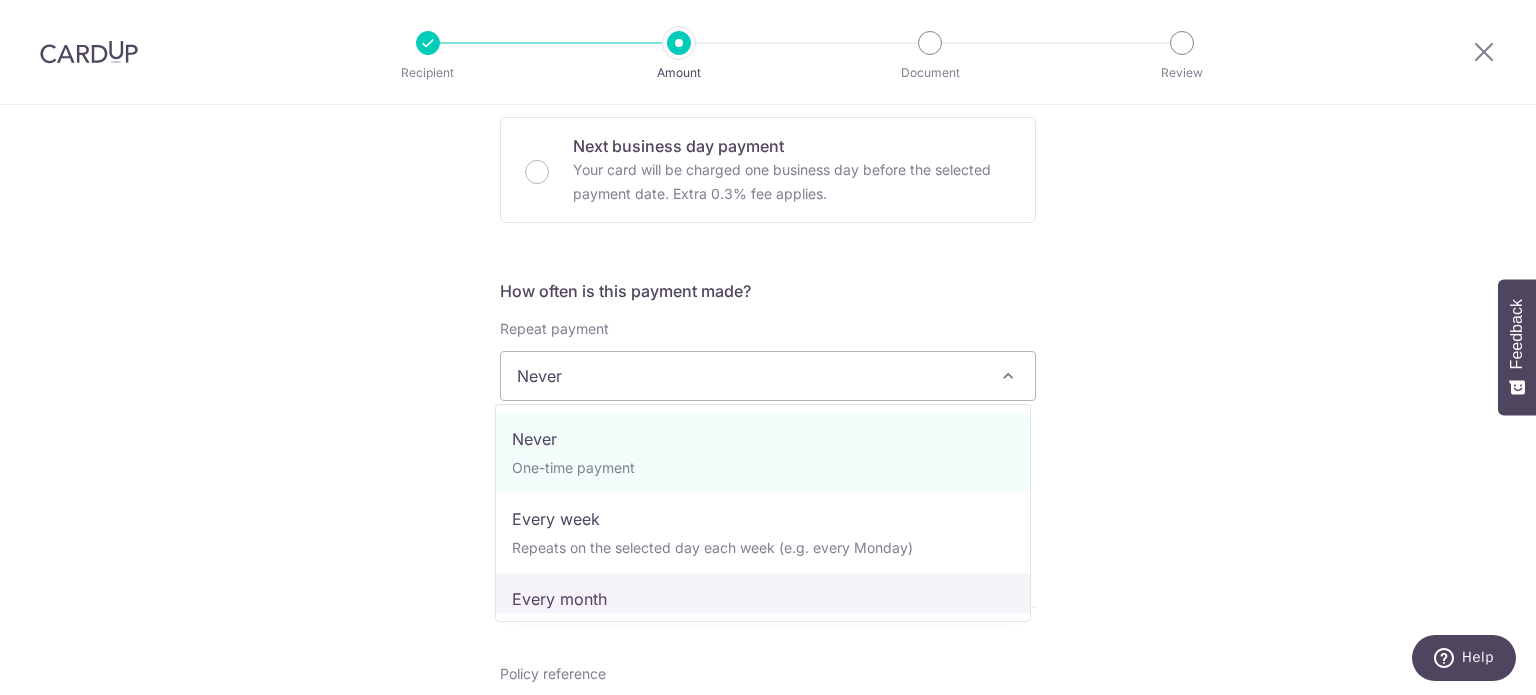 select on "3" 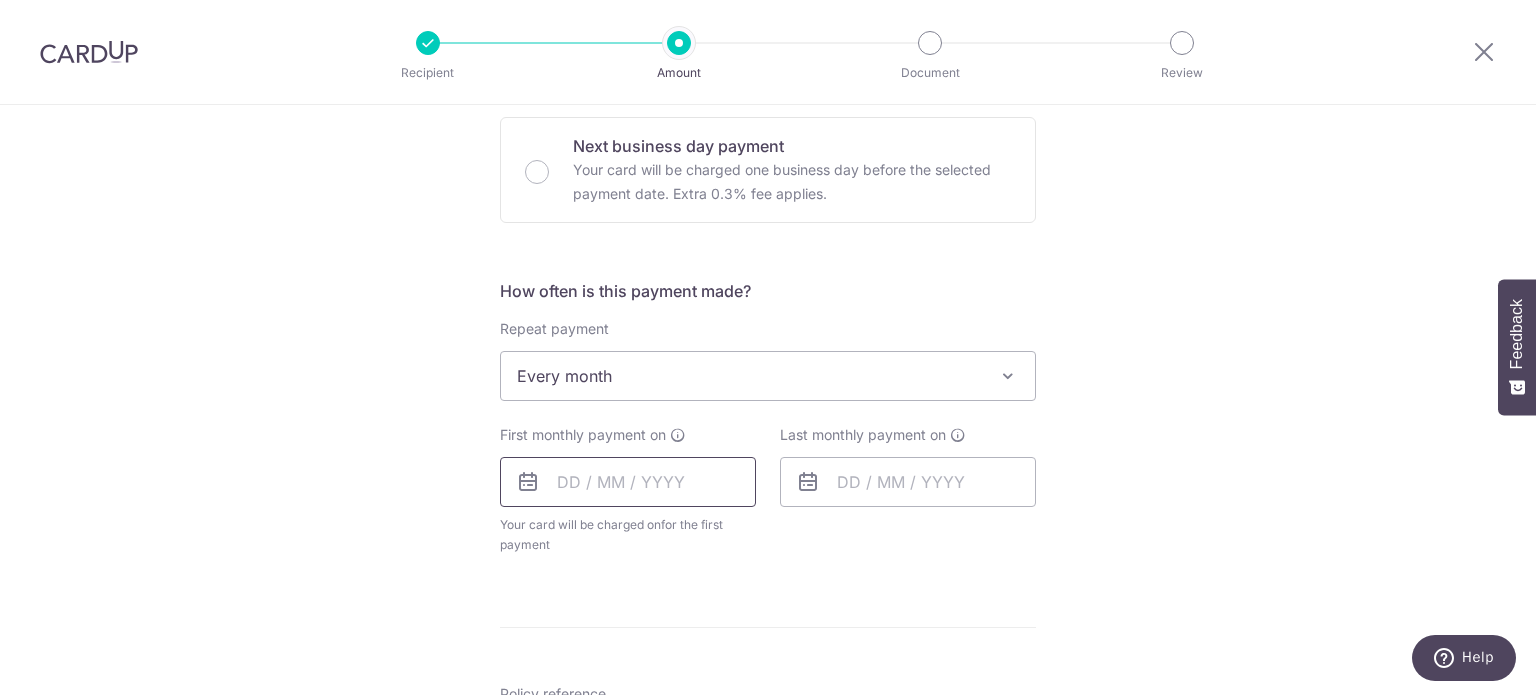 click at bounding box center [628, 482] 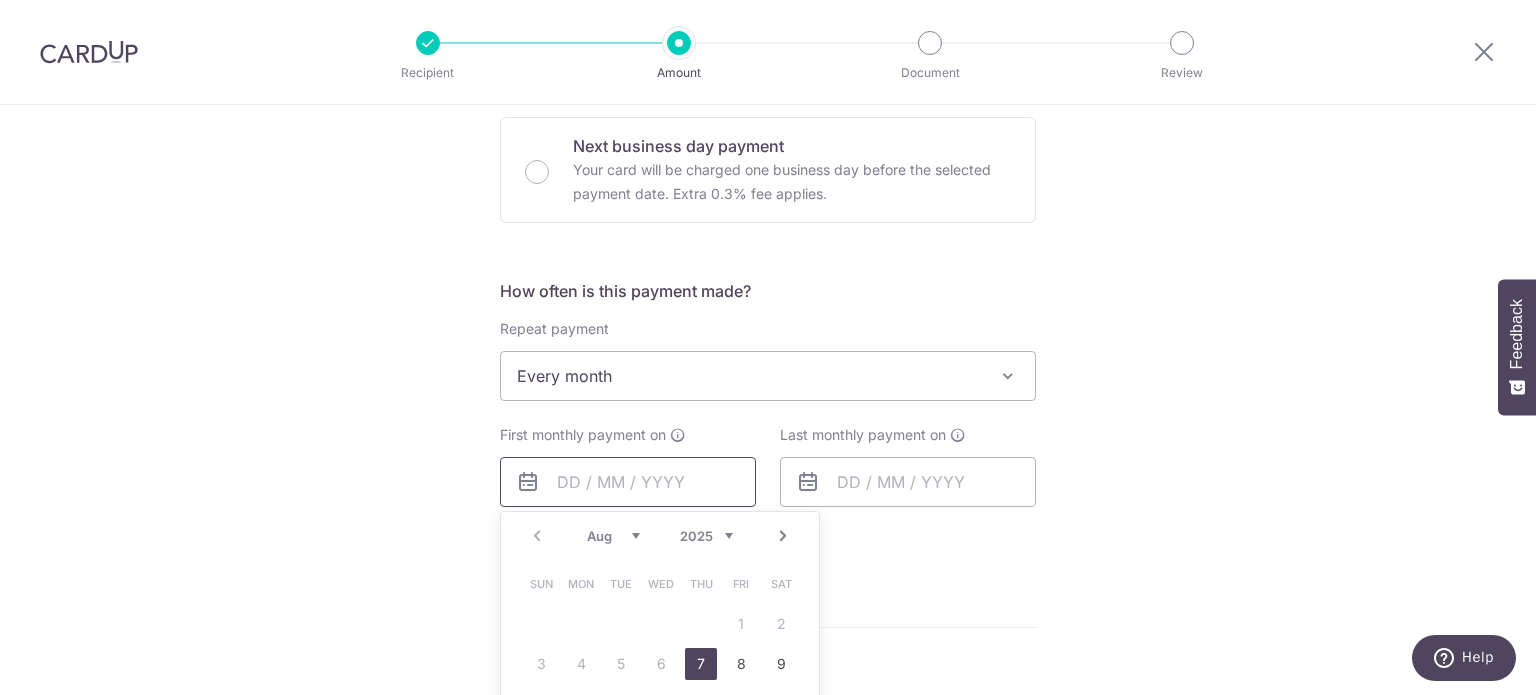 scroll, scrollTop: 800, scrollLeft: 0, axis: vertical 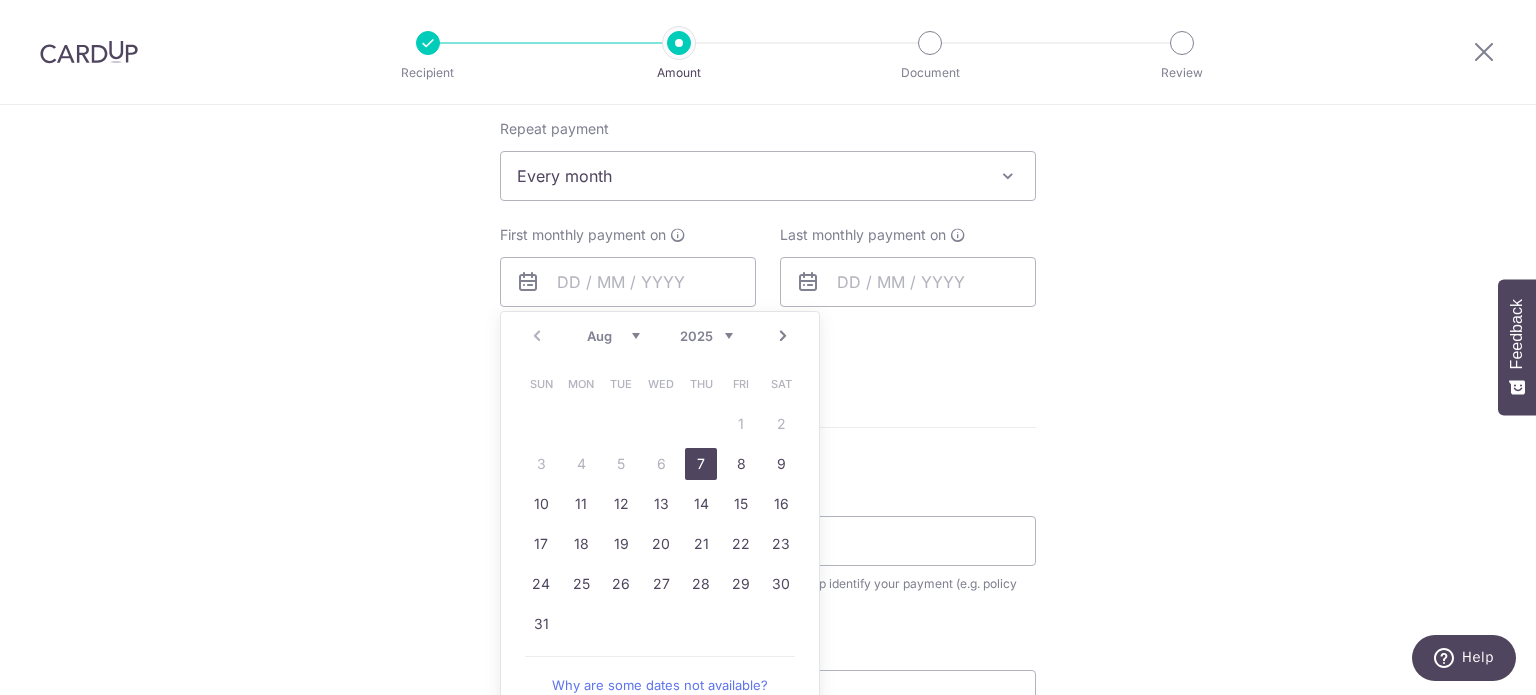 click on "7" at bounding box center (701, 464) 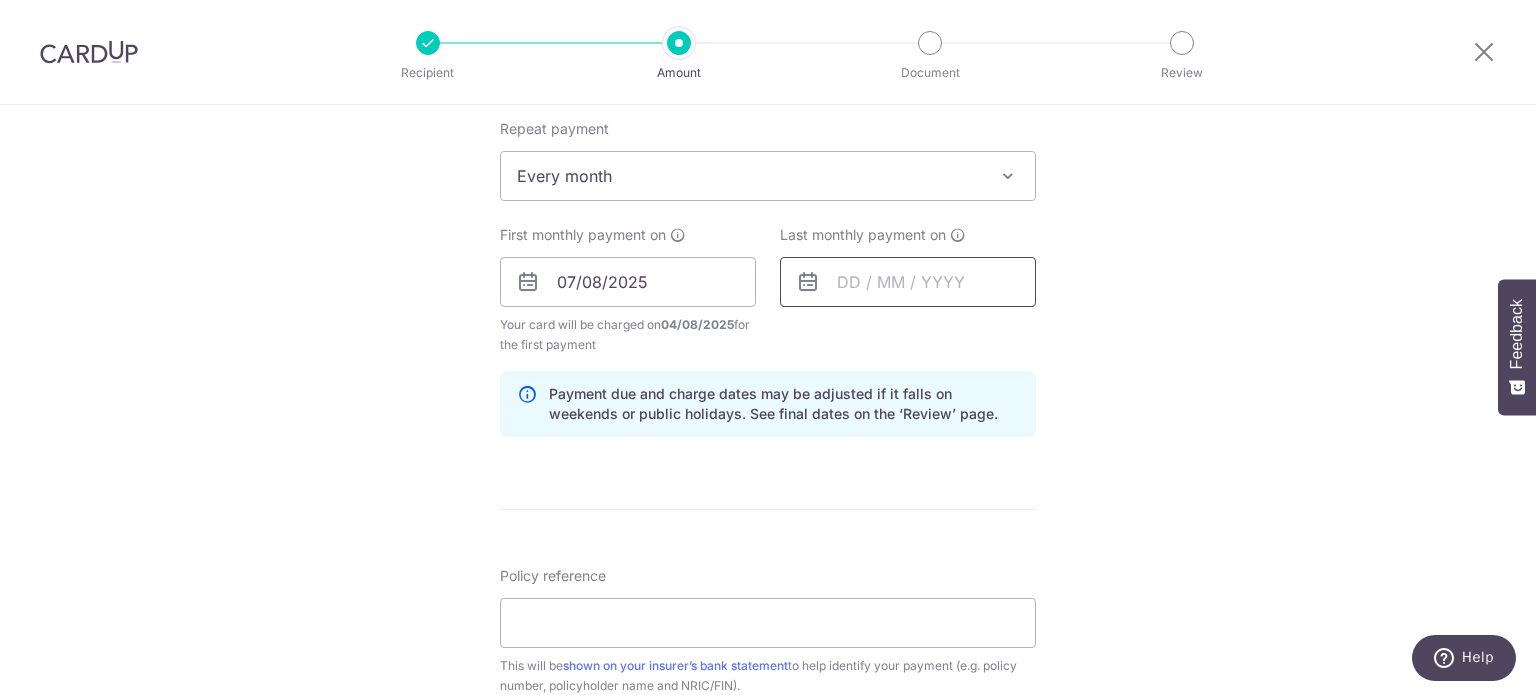 click at bounding box center (908, 282) 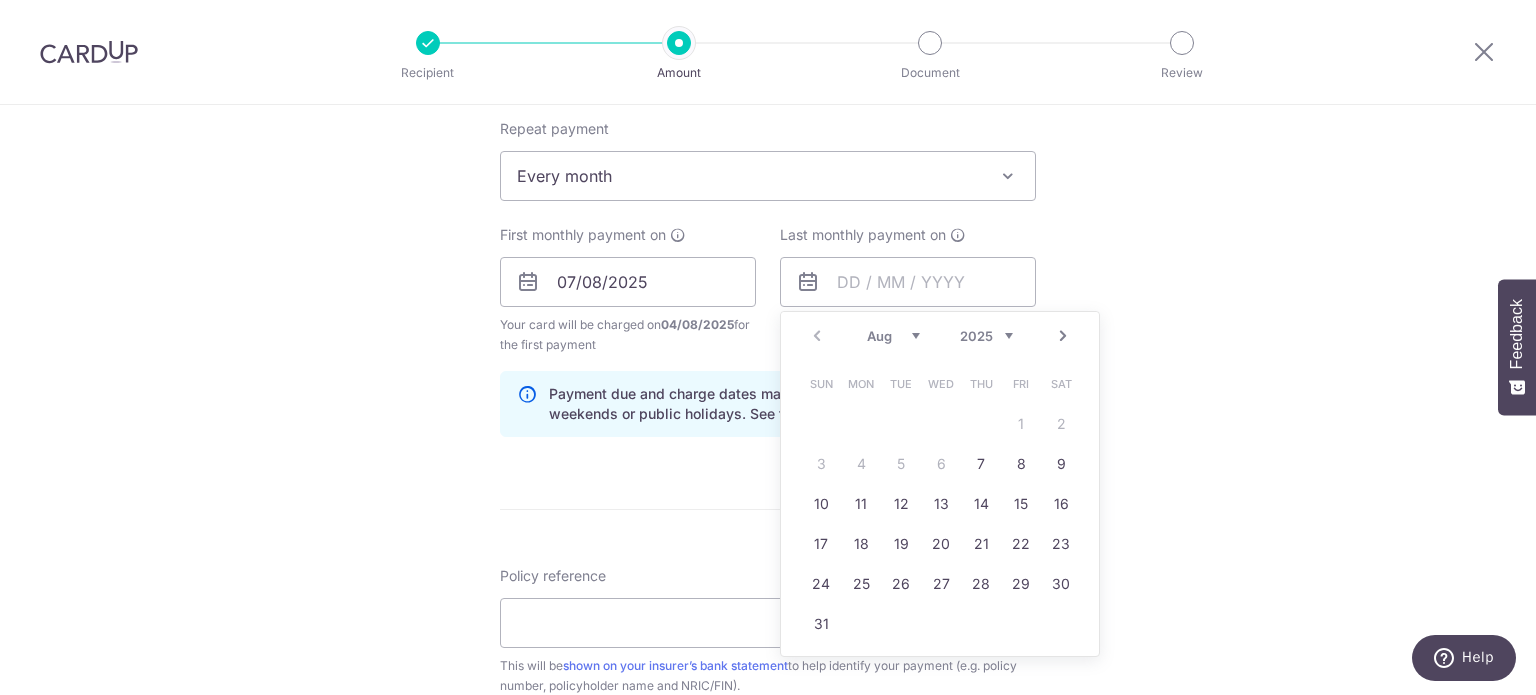 click on "Aug Sep Oct Nov Dec" at bounding box center [893, 336] 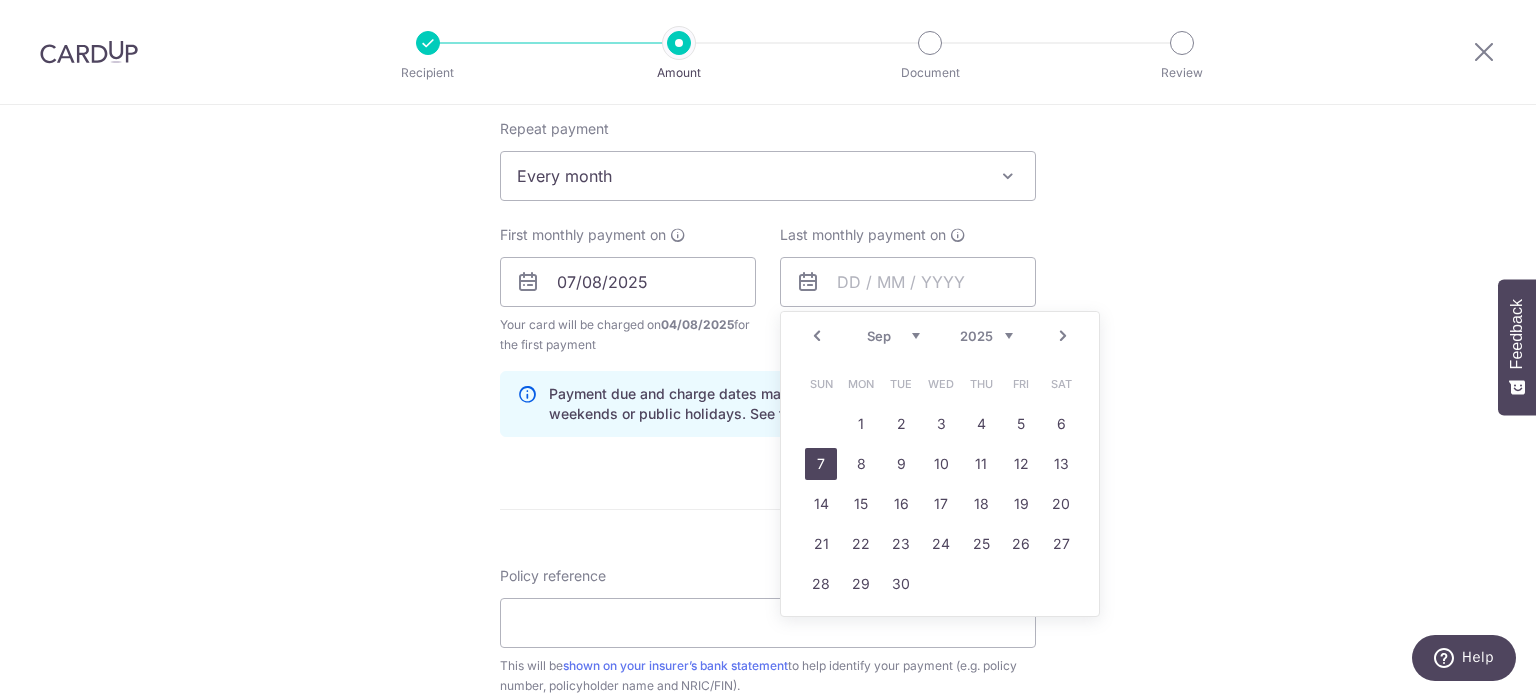 click on "7" at bounding box center [821, 464] 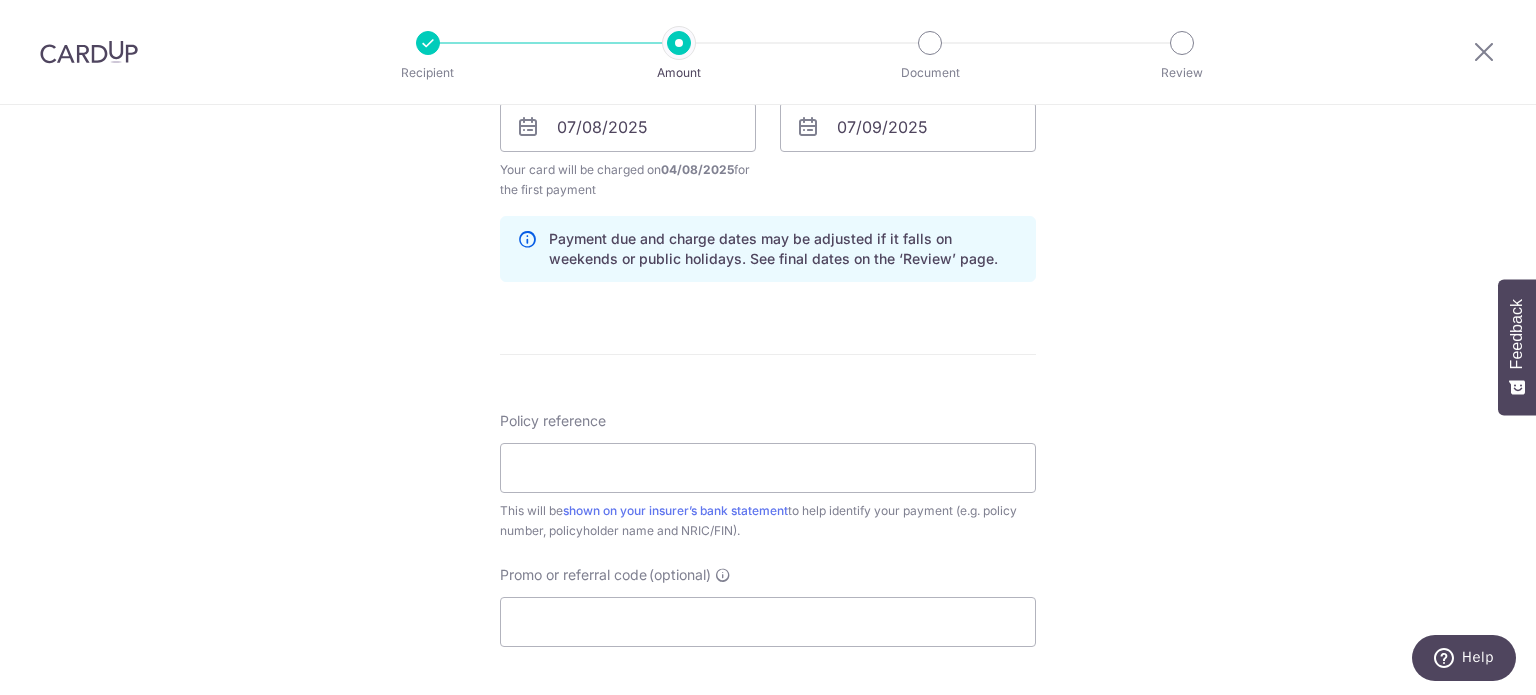 scroll, scrollTop: 1000, scrollLeft: 0, axis: vertical 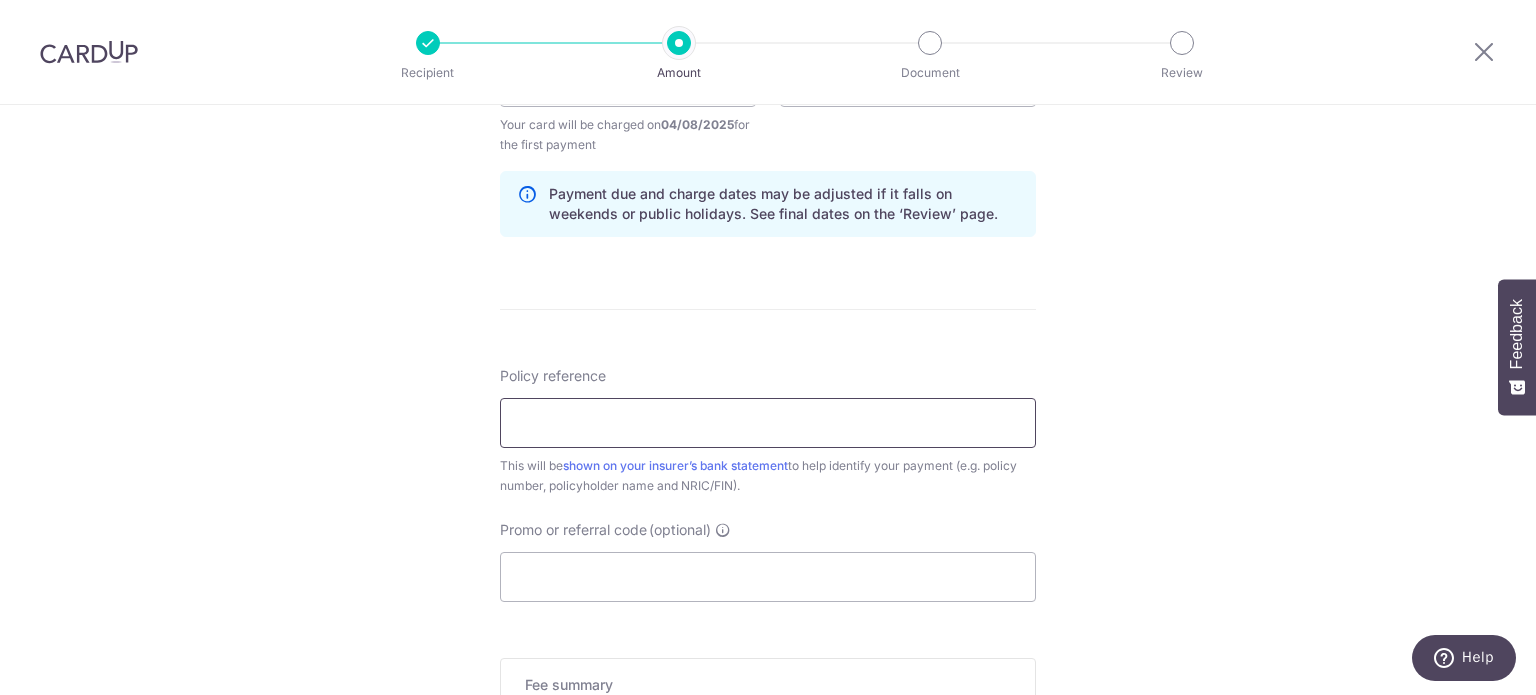 click on "Policy reference" at bounding box center [768, 423] 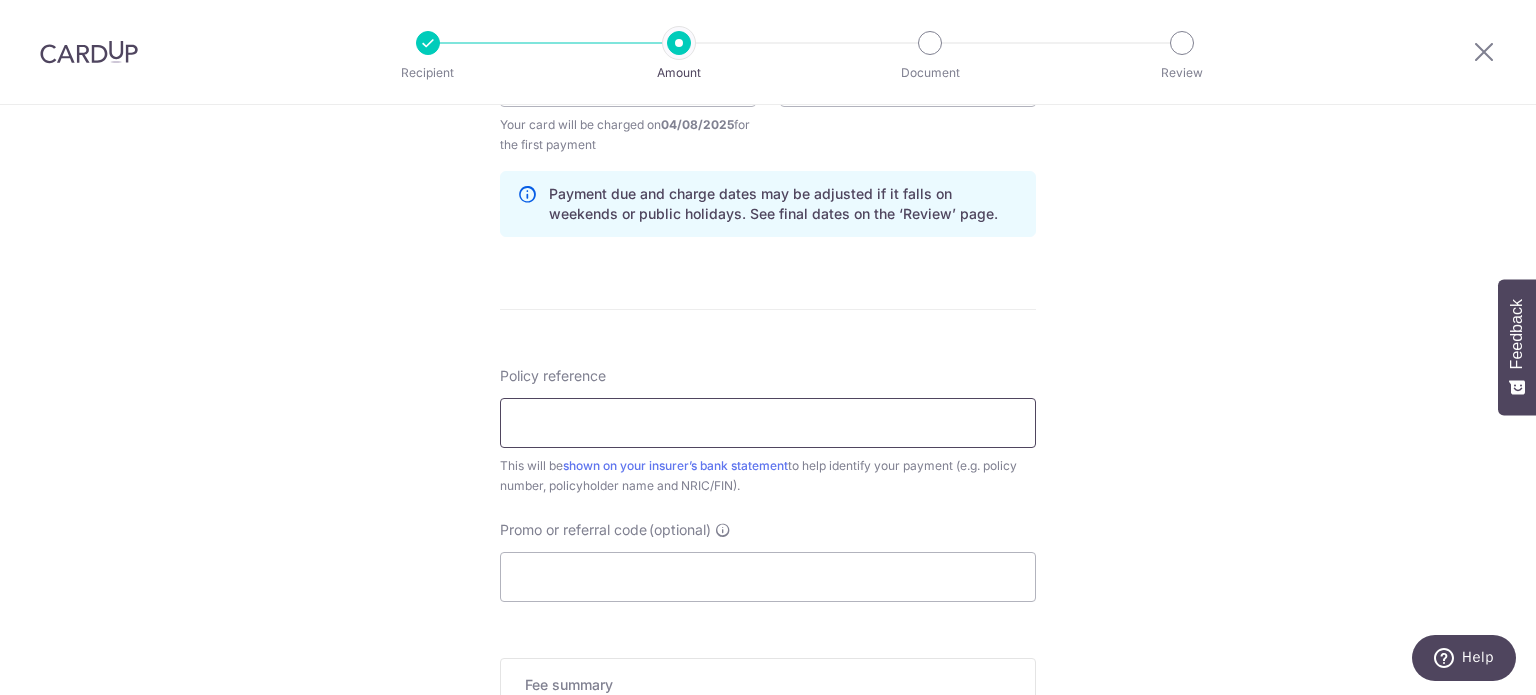 paste on "[PHONE]" 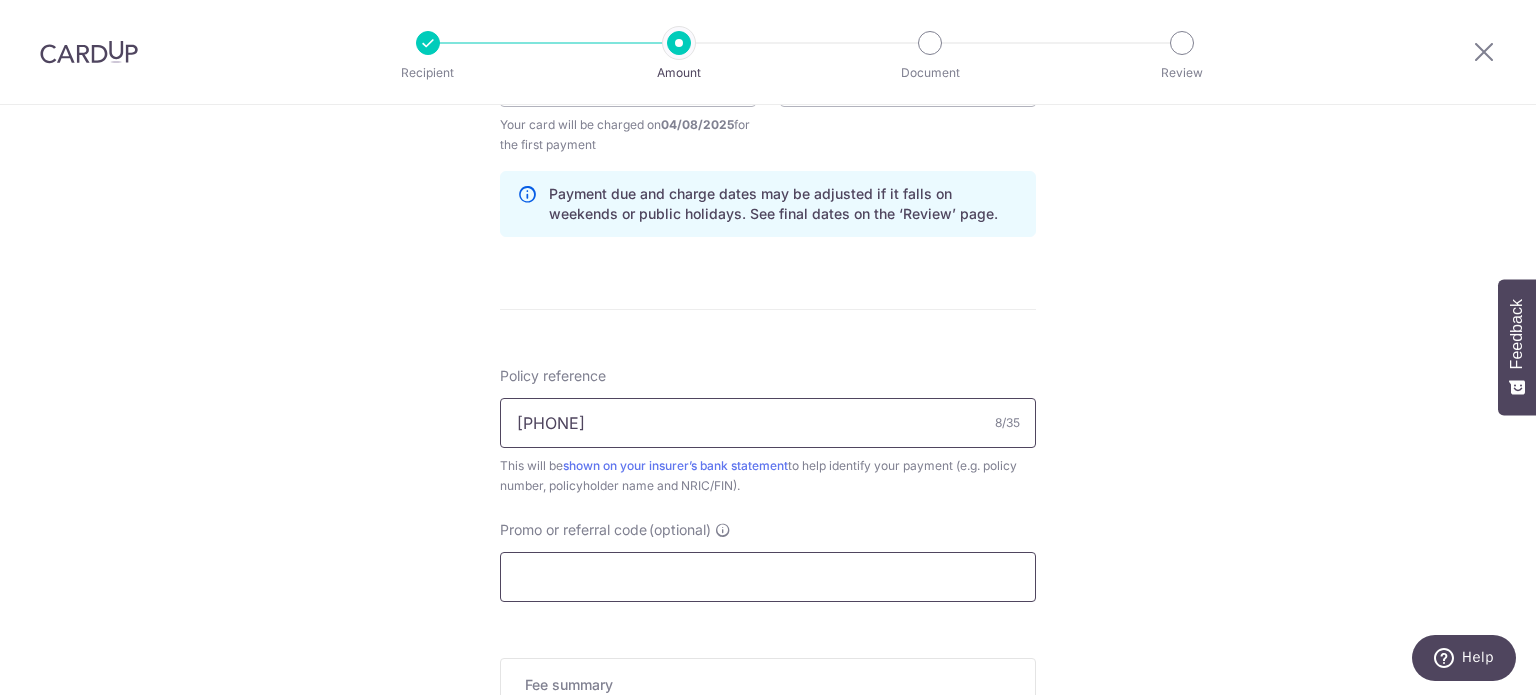 type on "[PHONE]" 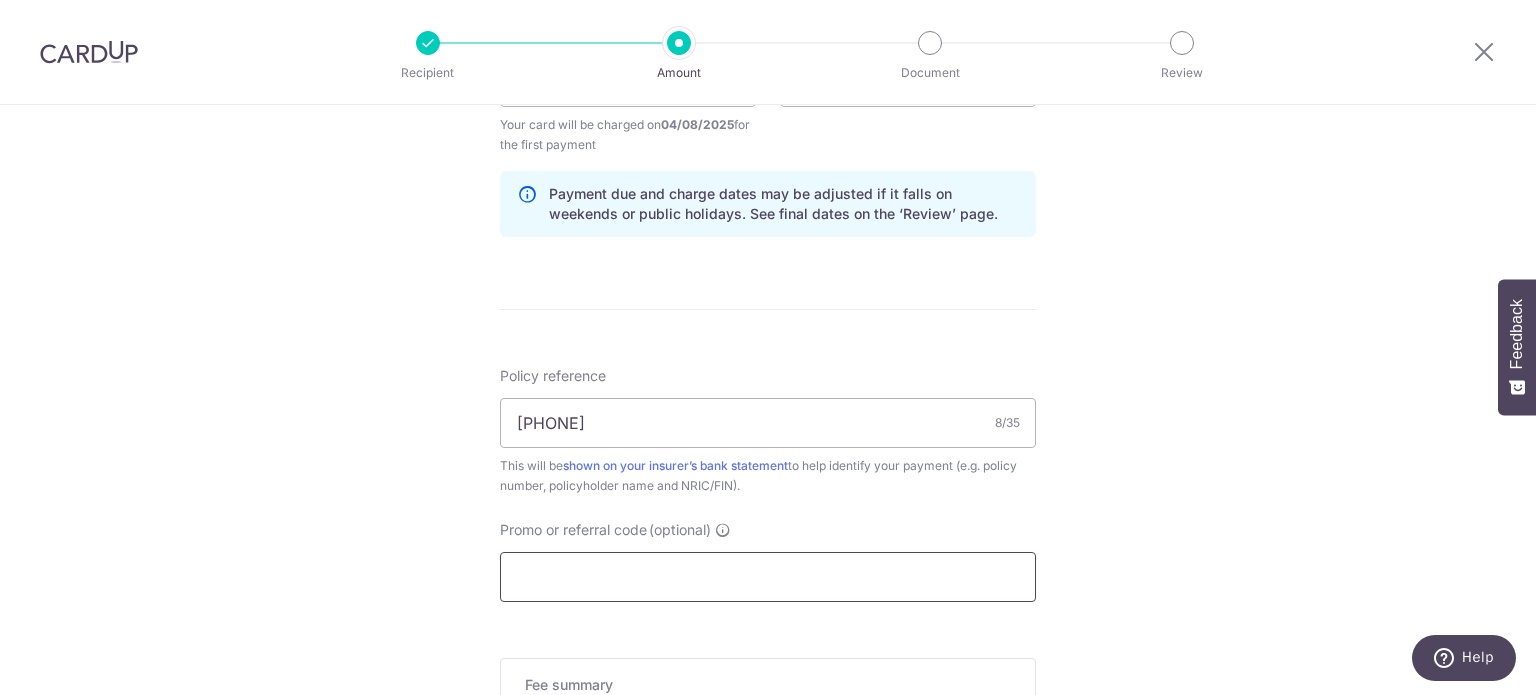 click on "Promo or referral code
(optional)" at bounding box center [768, 577] 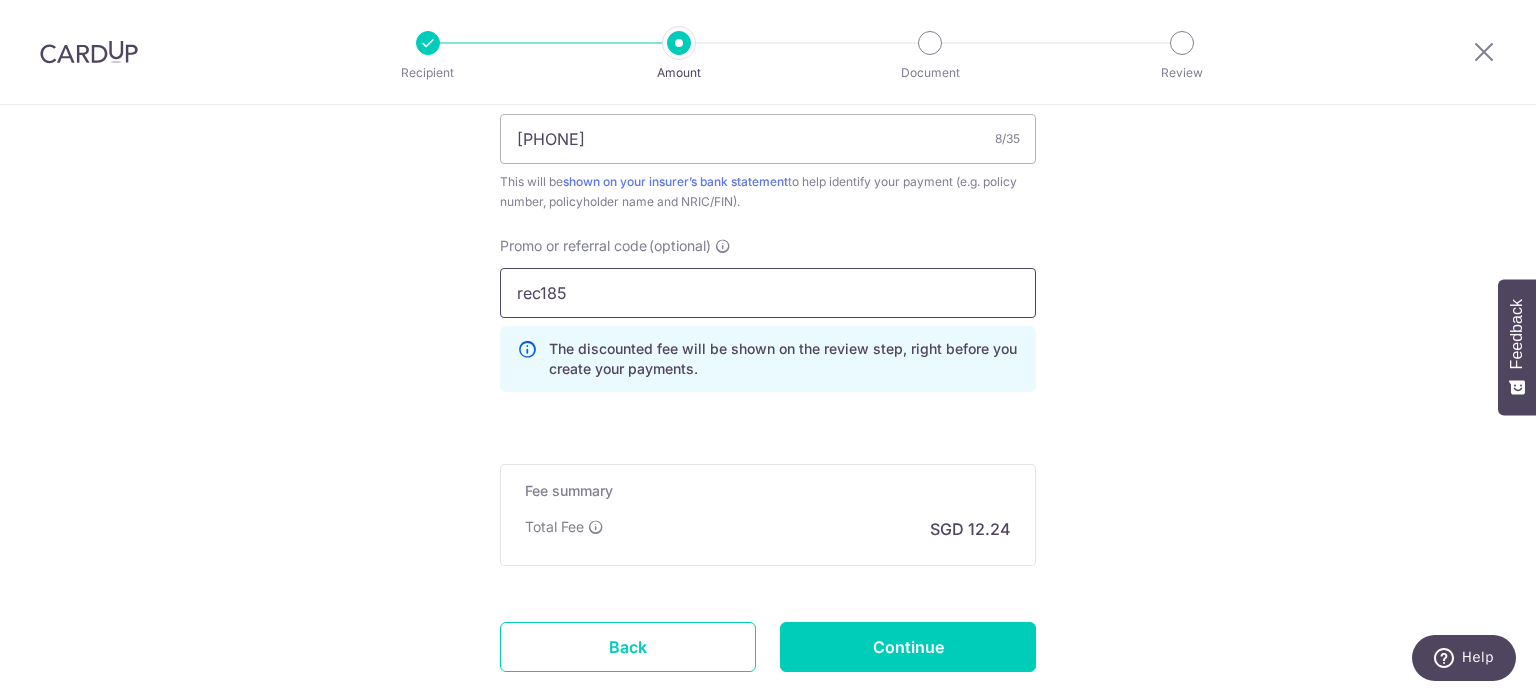 scroll, scrollTop: 1300, scrollLeft: 0, axis: vertical 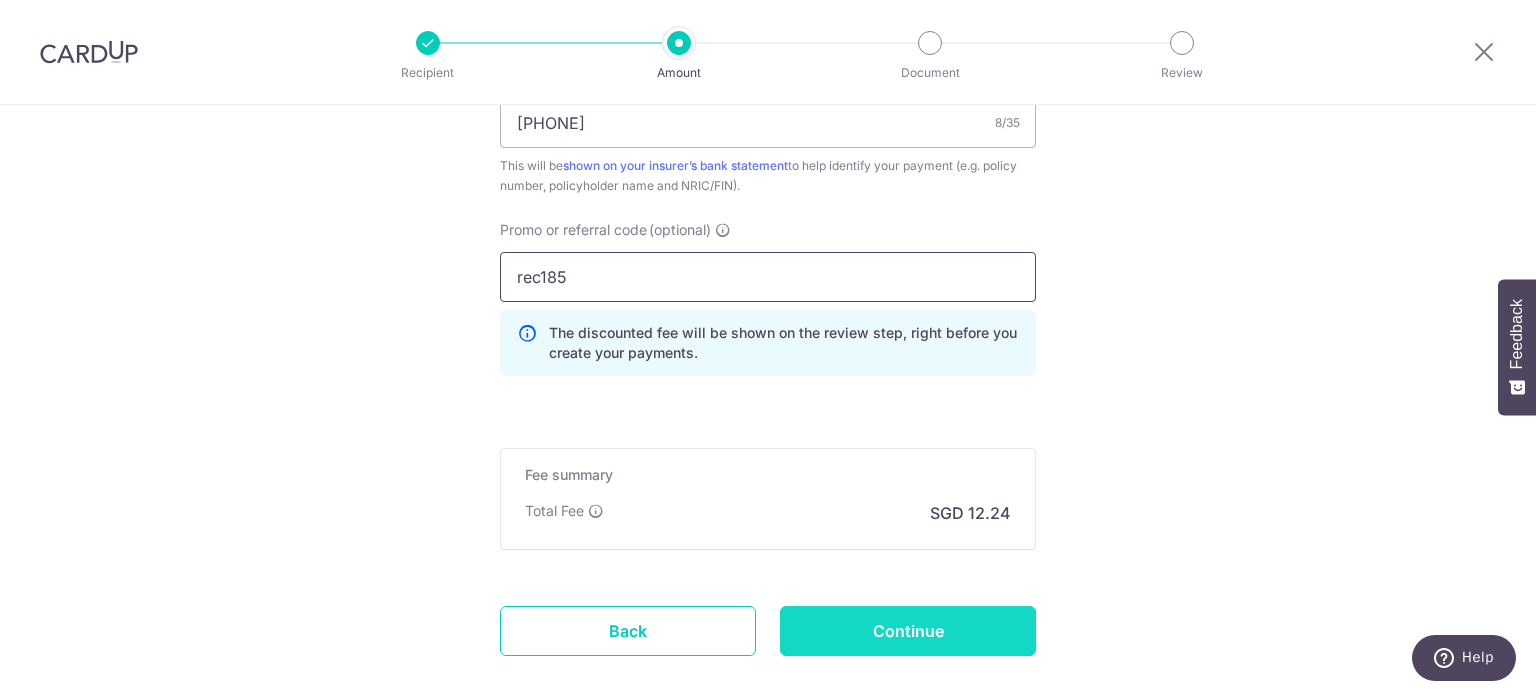 type on "rec185" 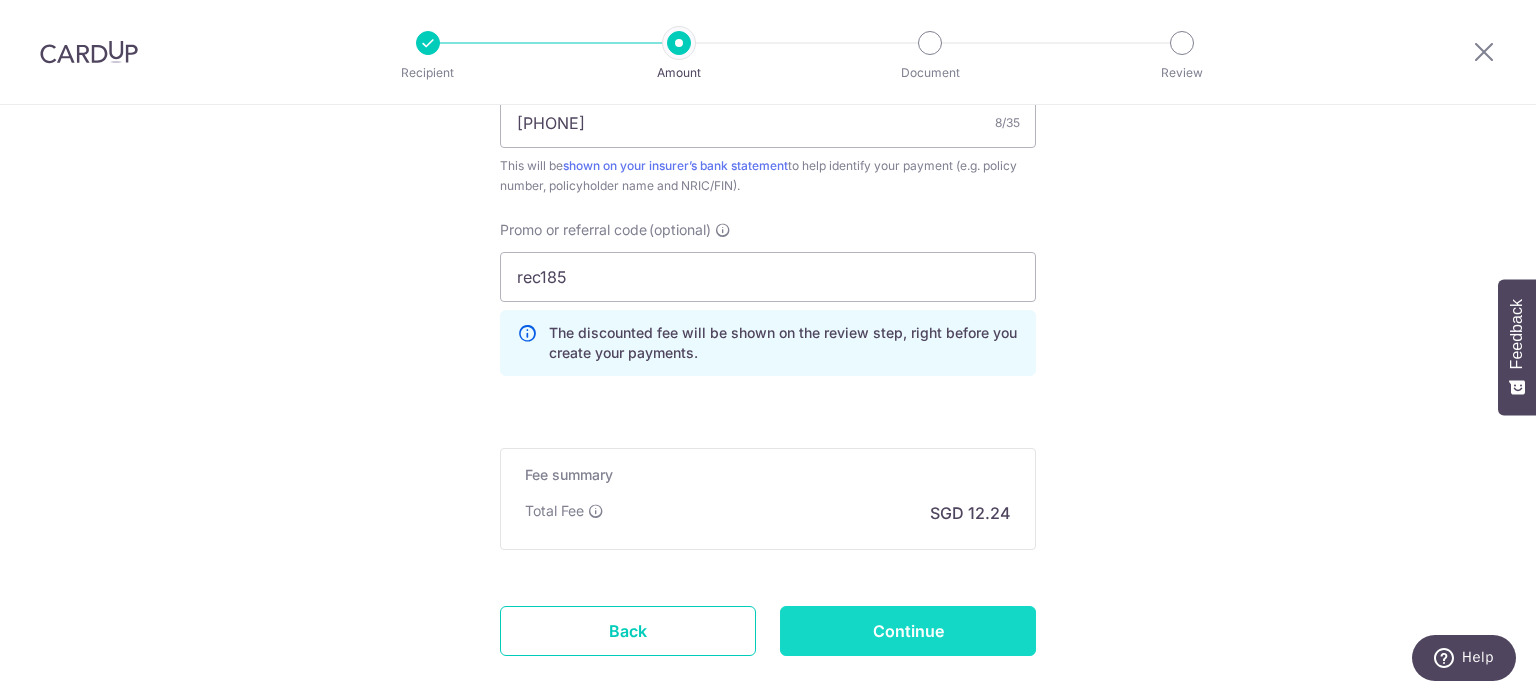 click on "Continue" at bounding box center [908, 631] 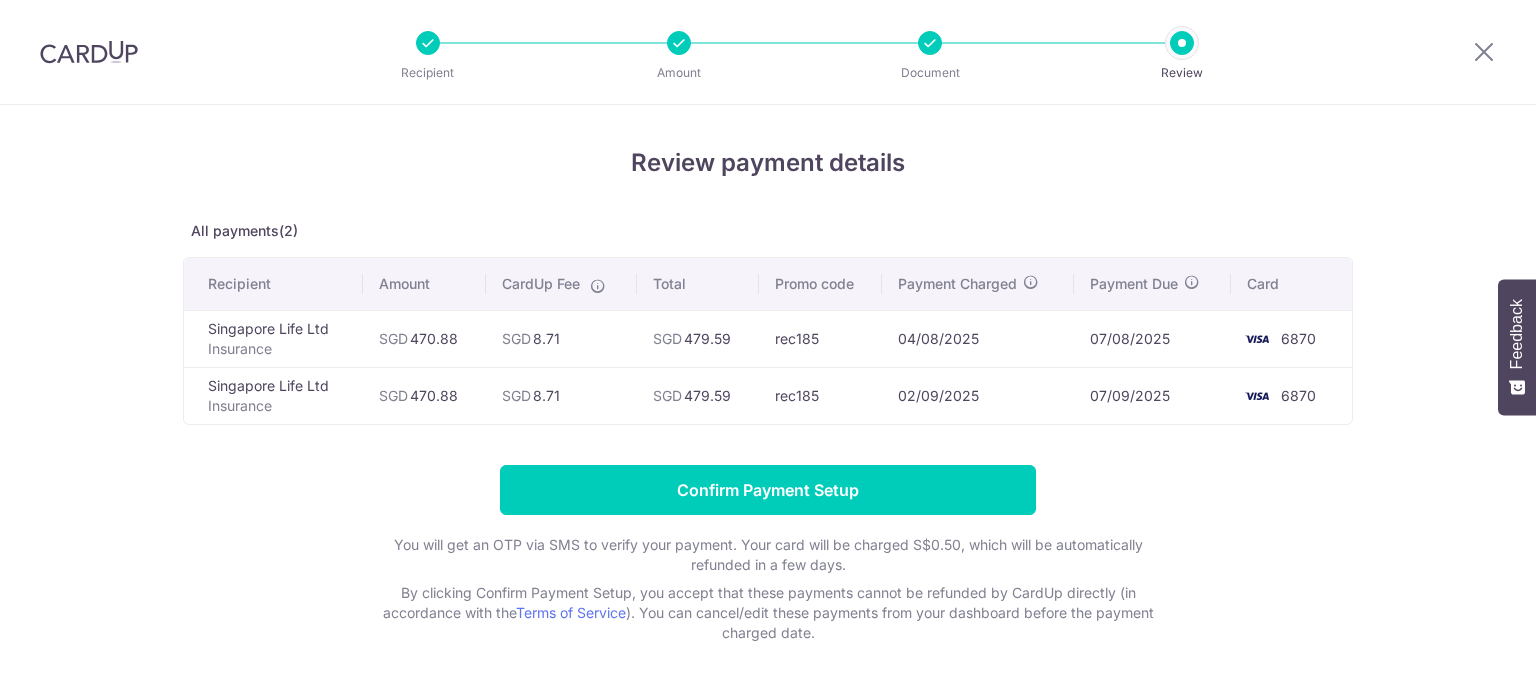 scroll, scrollTop: 0, scrollLeft: 0, axis: both 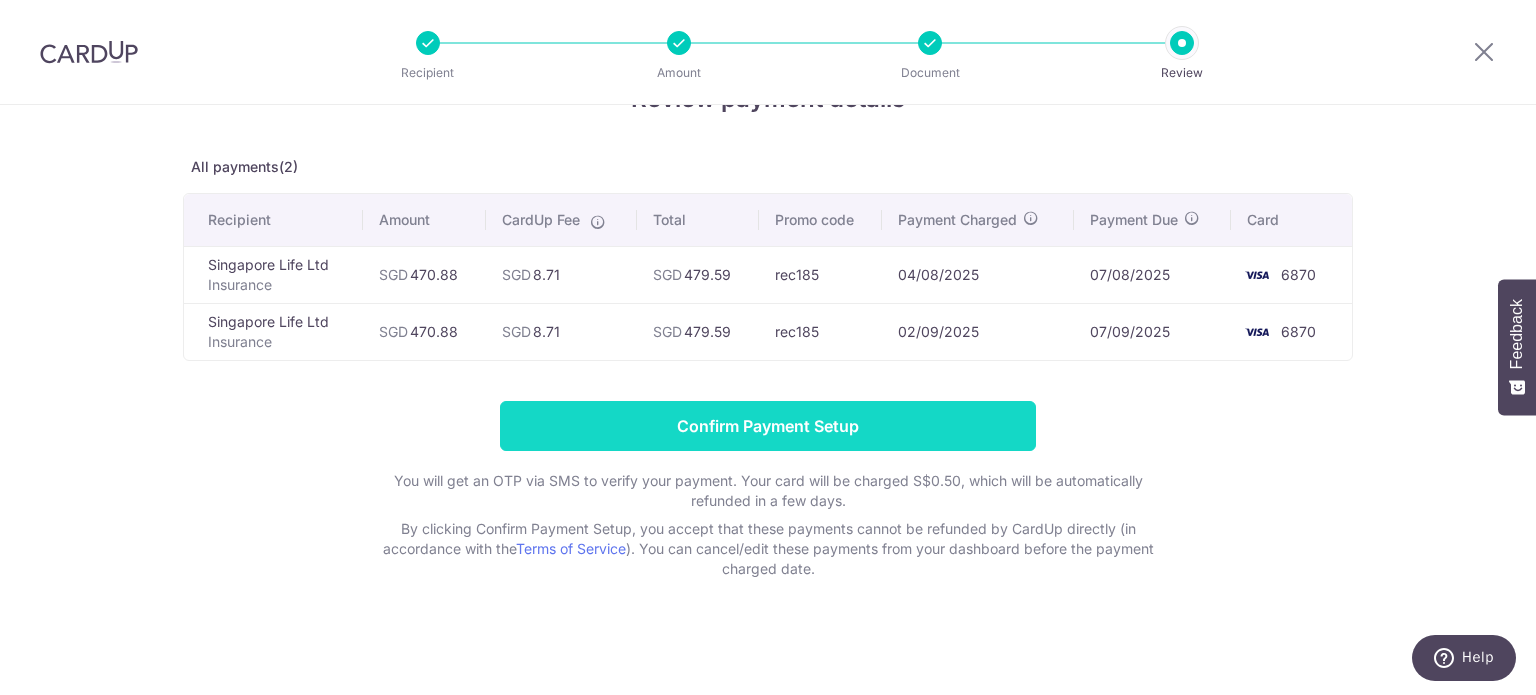 click on "Confirm Payment Setup" at bounding box center [768, 426] 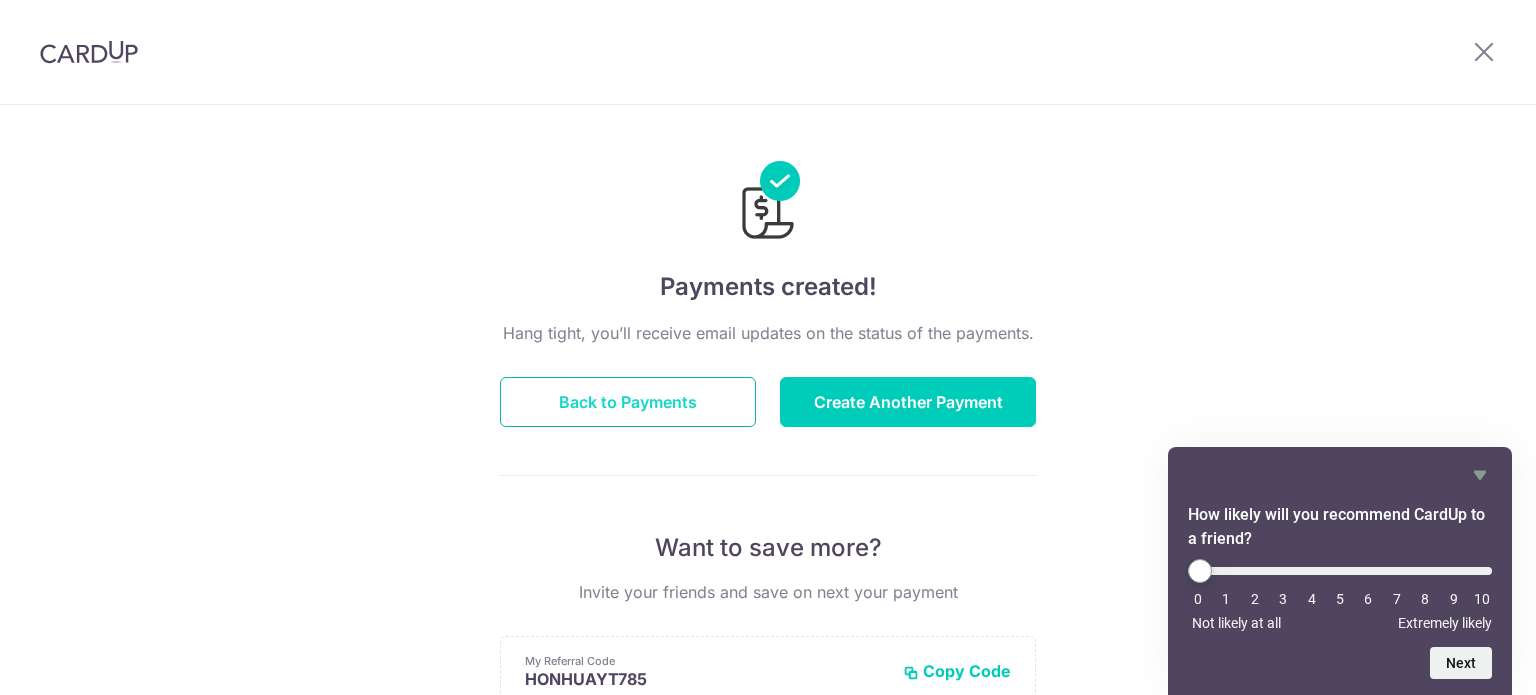 scroll, scrollTop: 0, scrollLeft: 0, axis: both 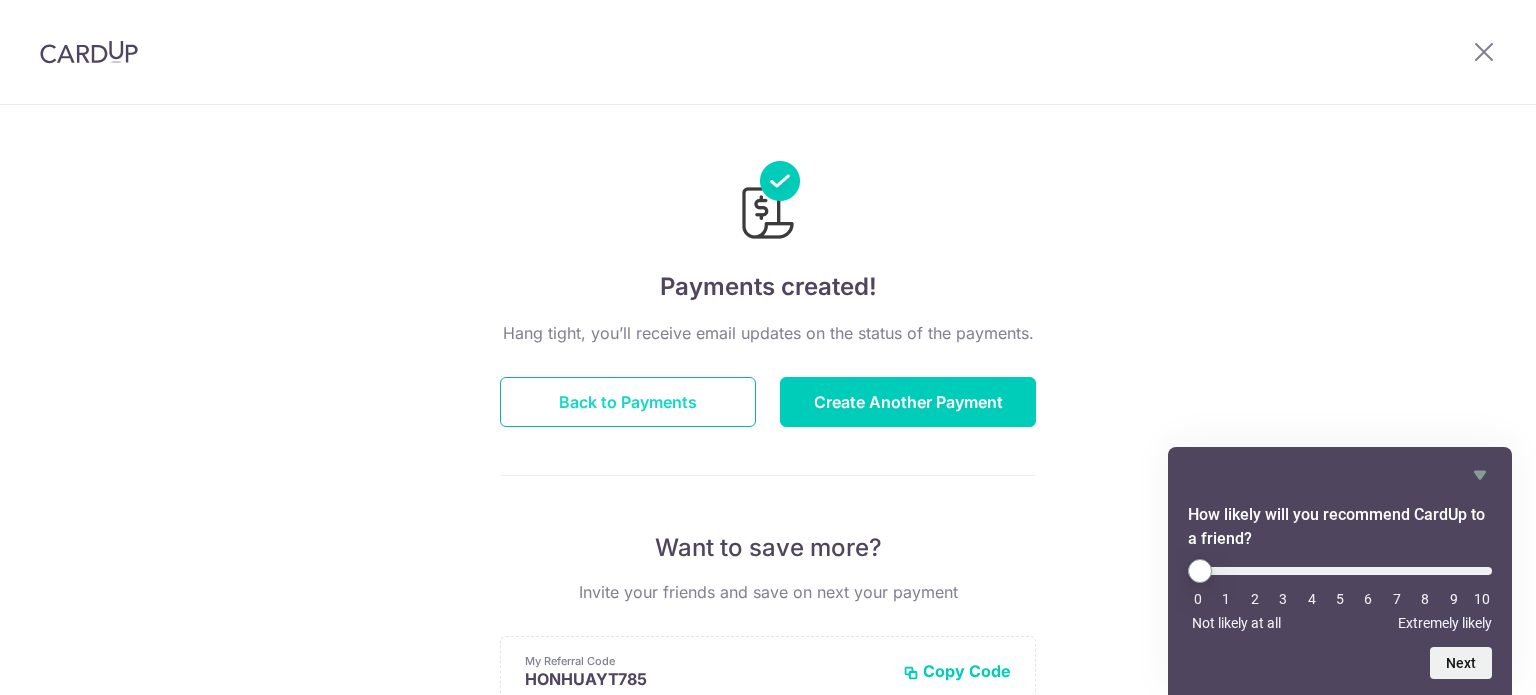 click on "Back to Payments" at bounding box center [628, 402] 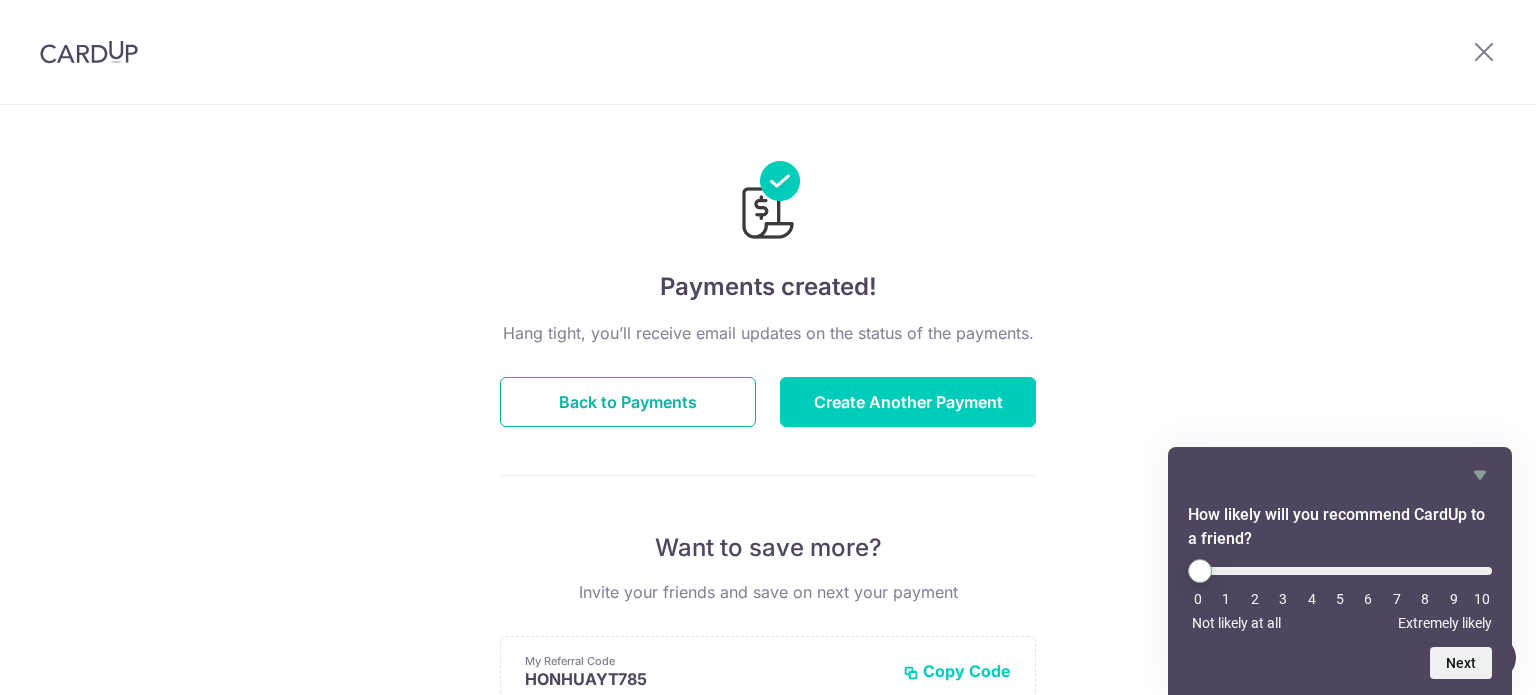 type 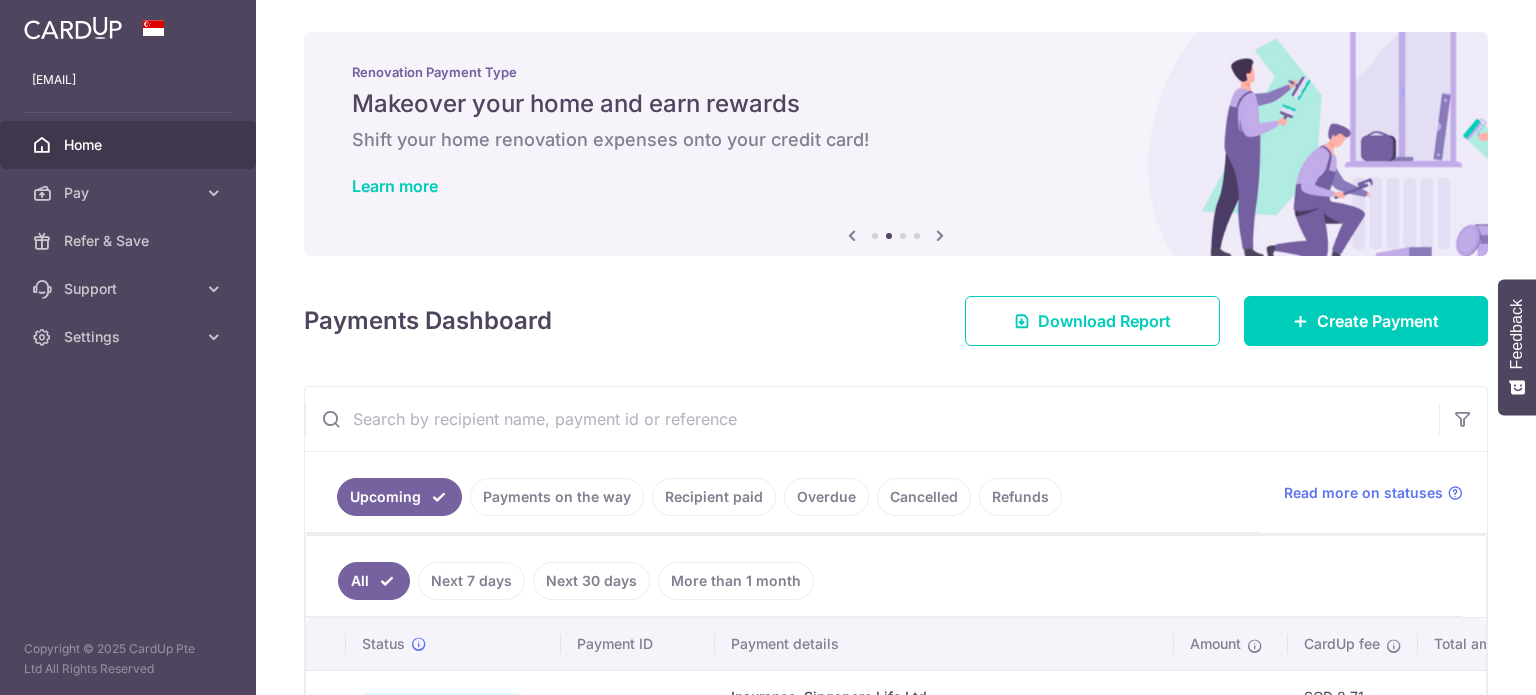 scroll, scrollTop: 0, scrollLeft: 0, axis: both 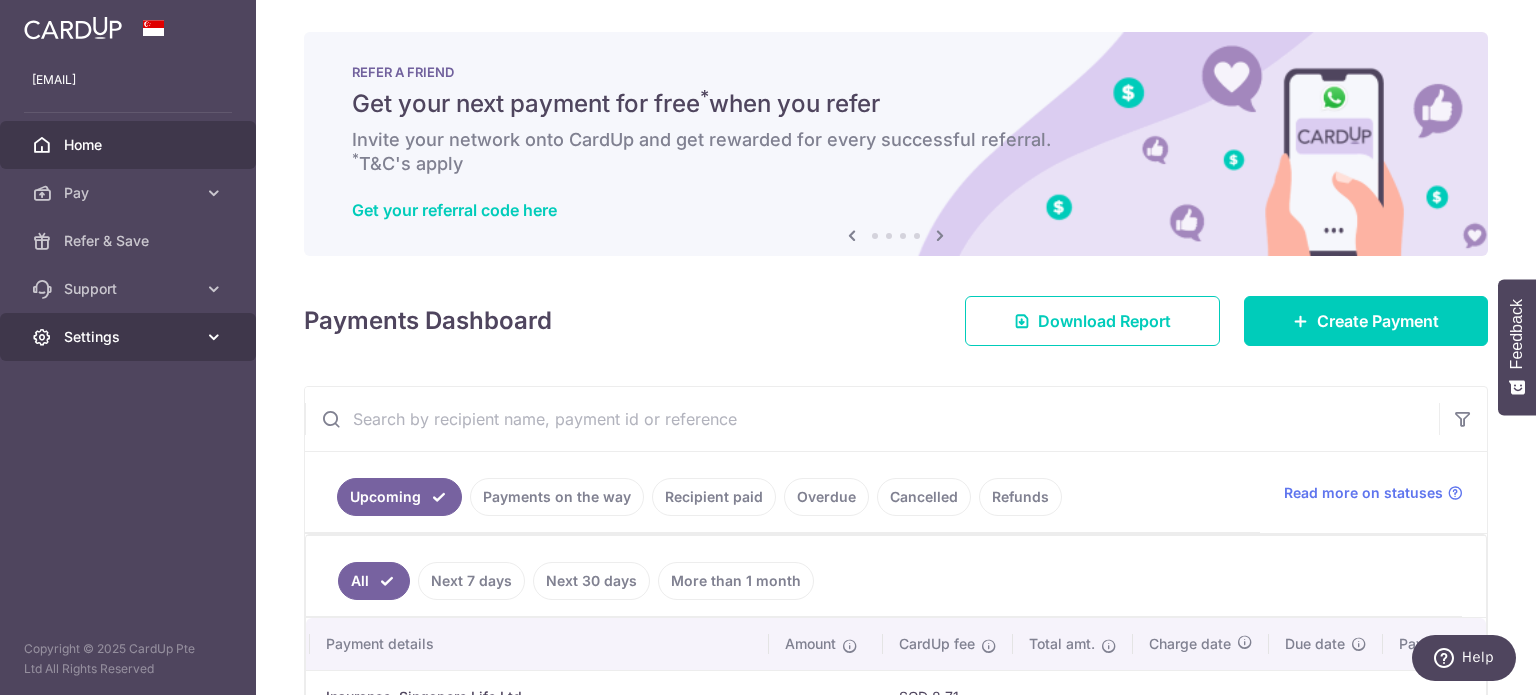 click on "Settings" at bounding box center [130, 337] 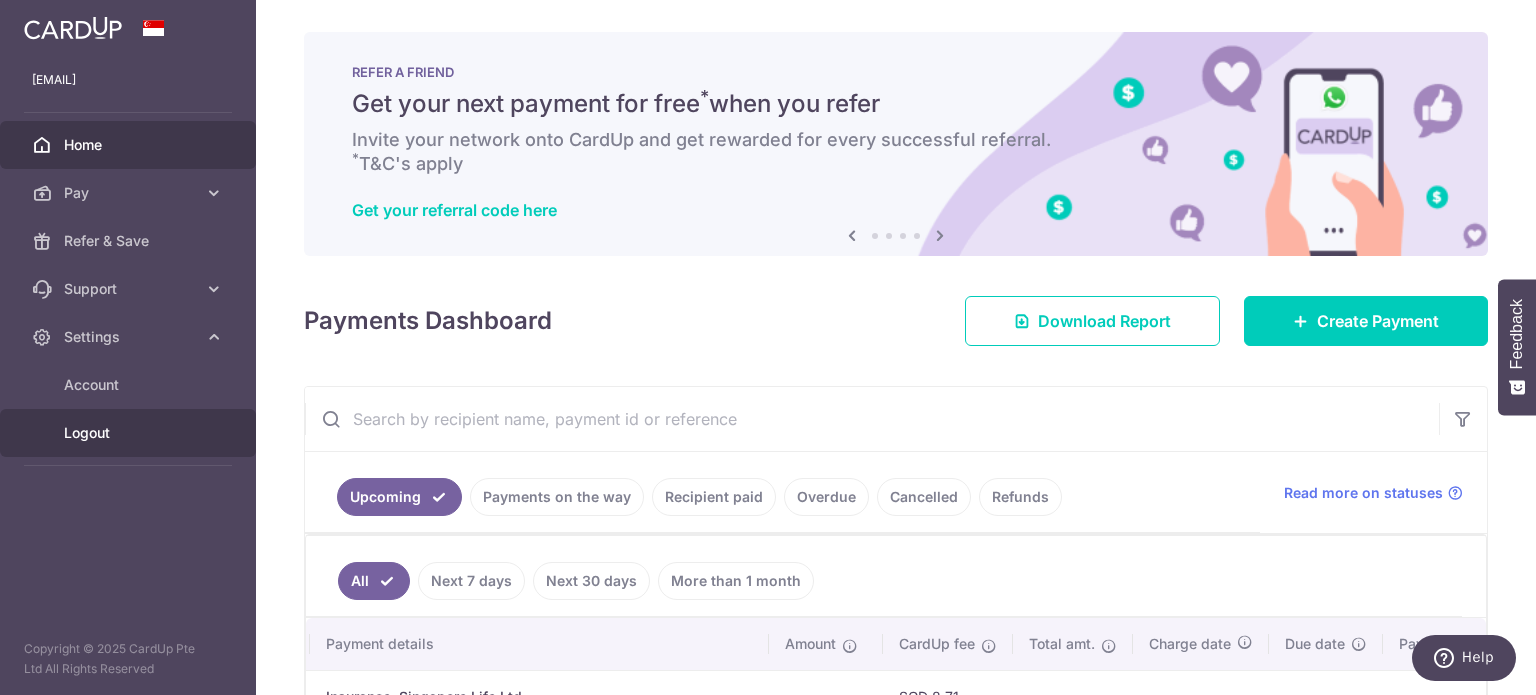 click on "Logout" at bounding box center (130, 433) 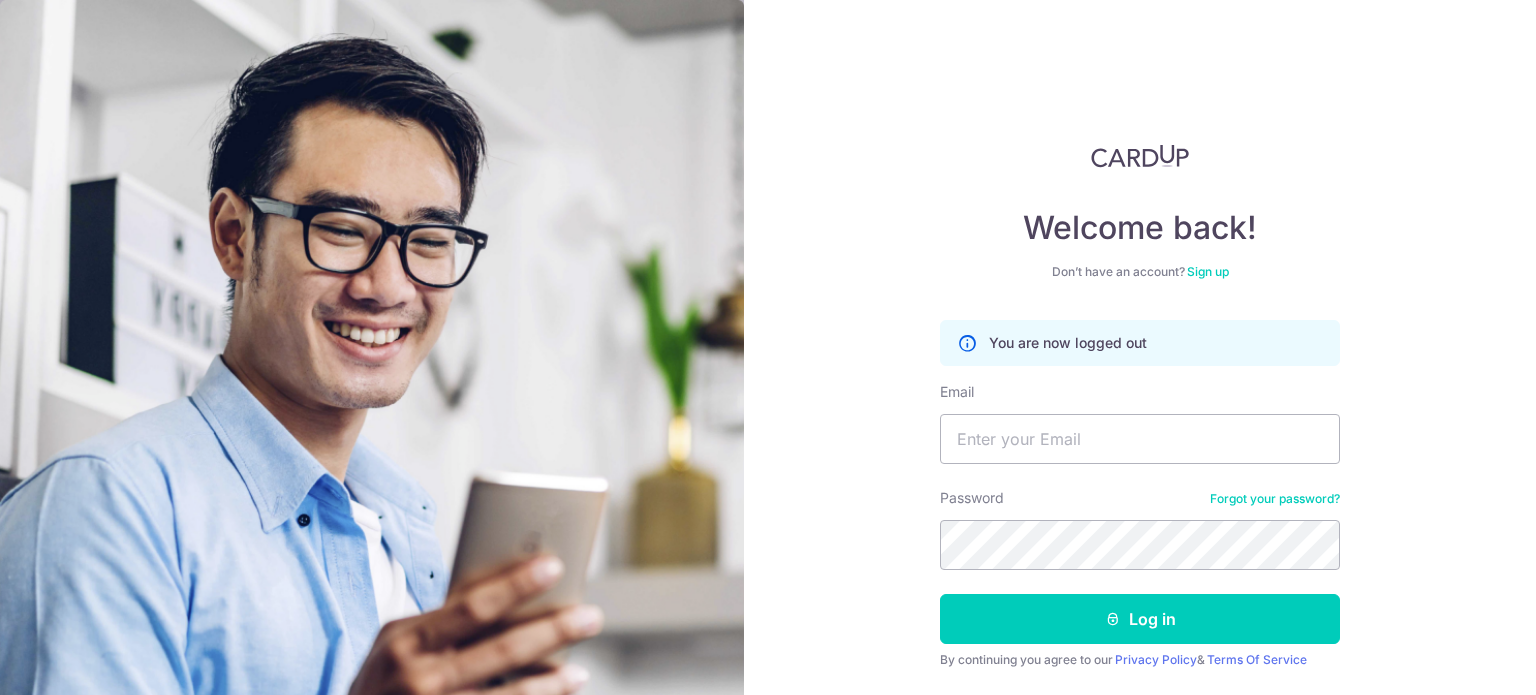 scroll, scrollTop: 0, scrollLeft: 0, axis: both 